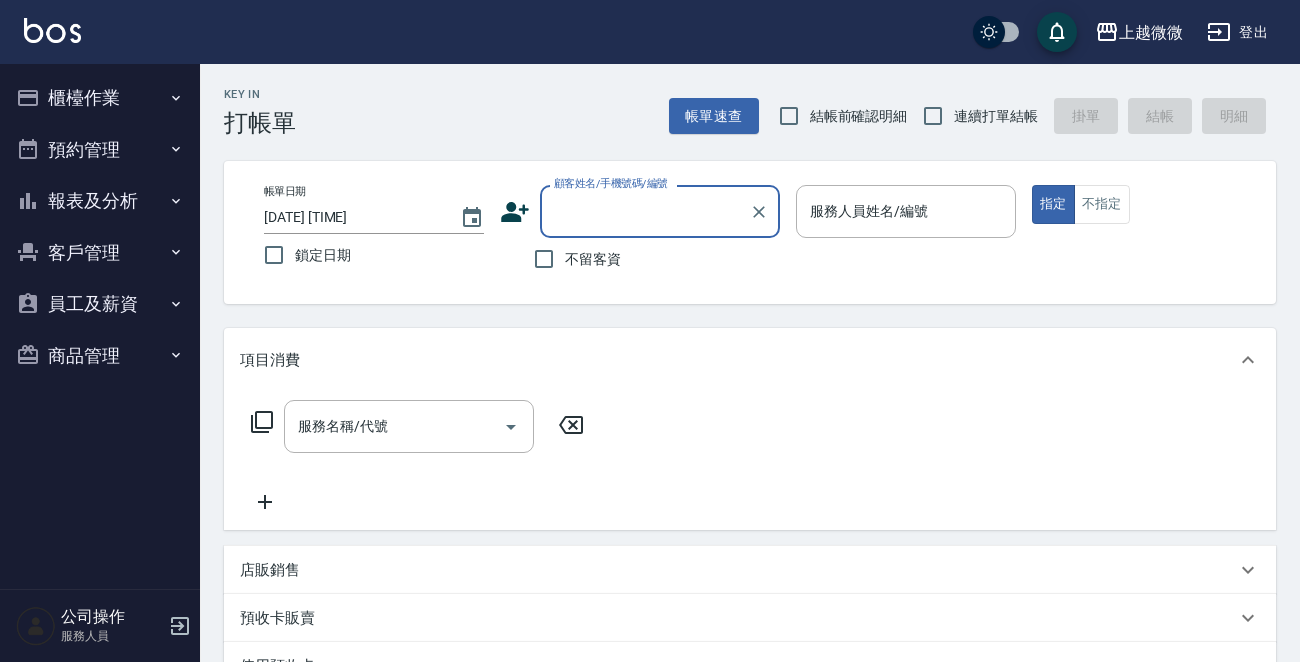scroll, scrollTop: 0, scrollLeft: 0, axis: both 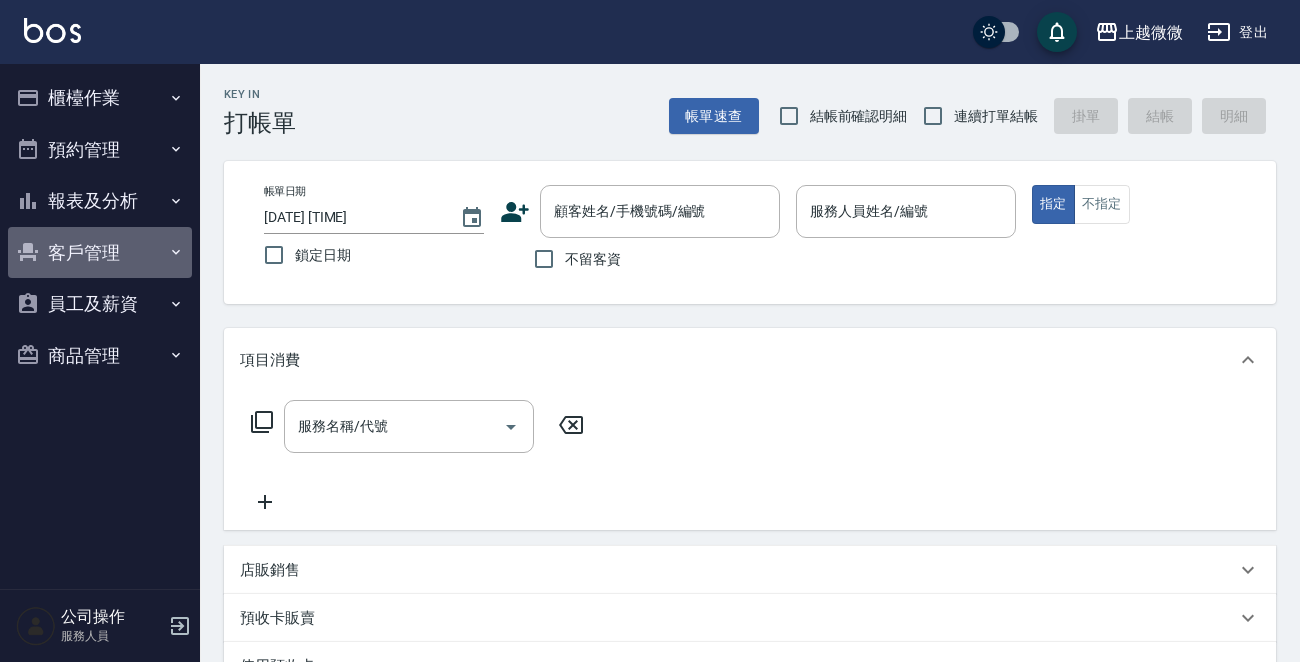 click on "客戶管理" at bounding box center [100, 253] 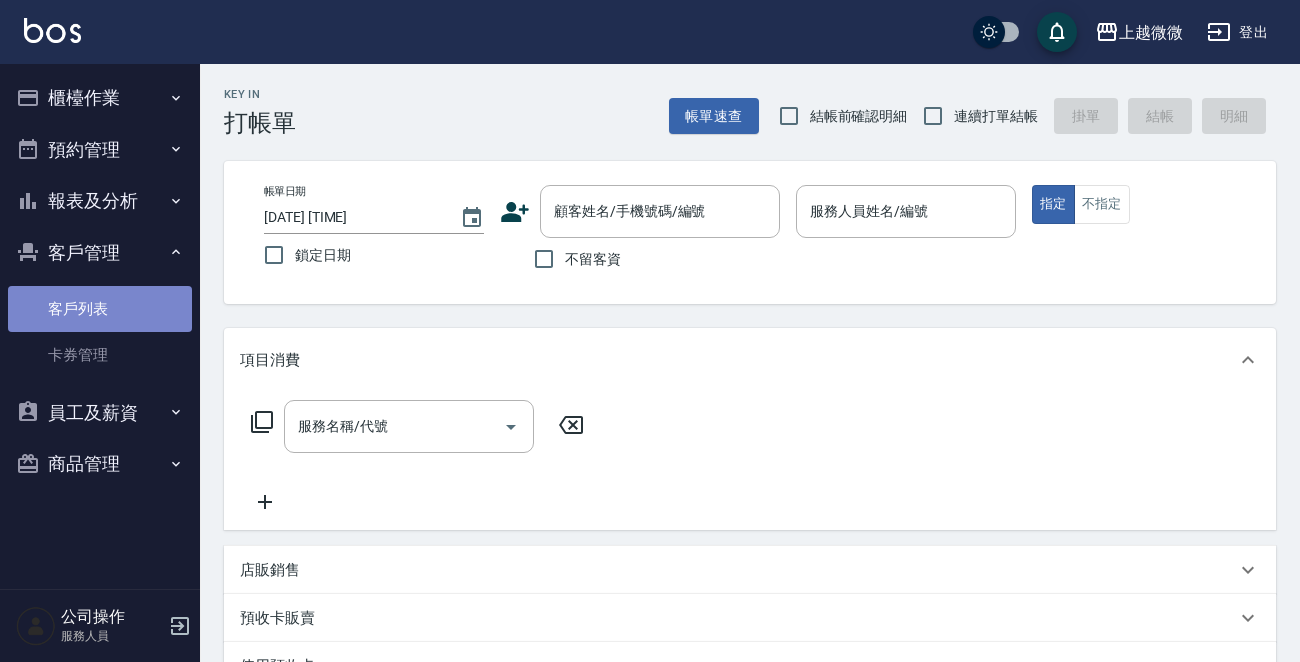 click on "客戶列表" at bounding box center [100, 309] 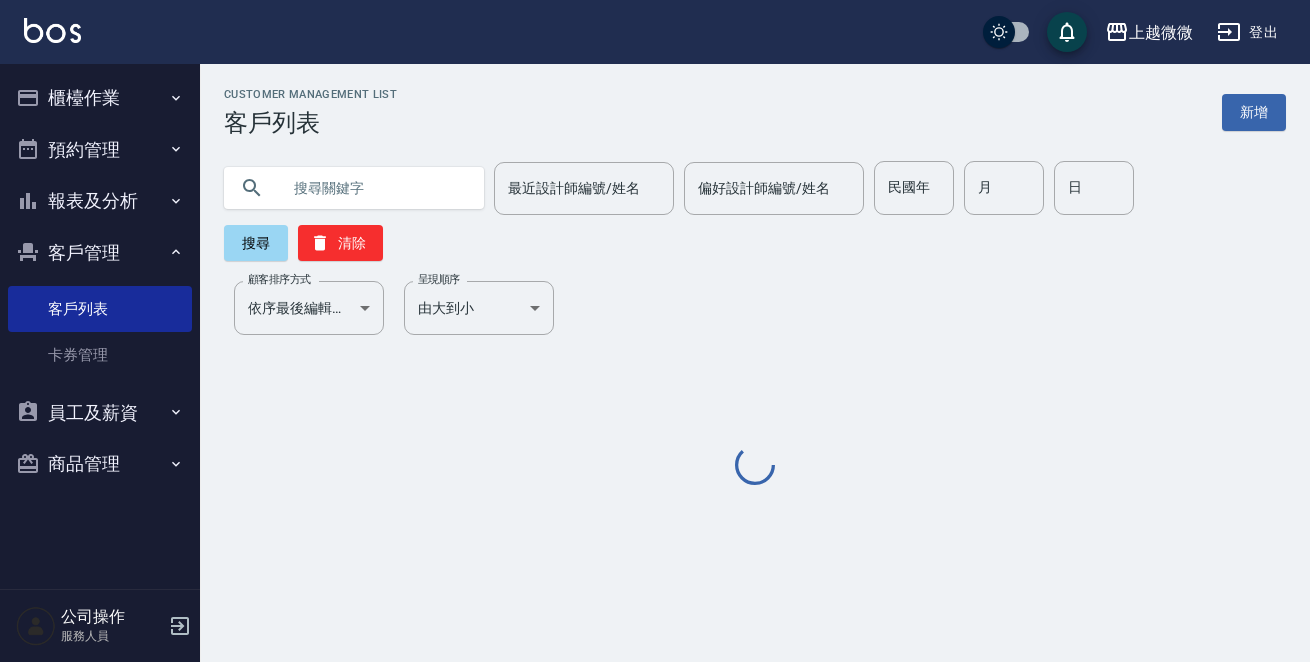 click at bounding box center [374, 188] 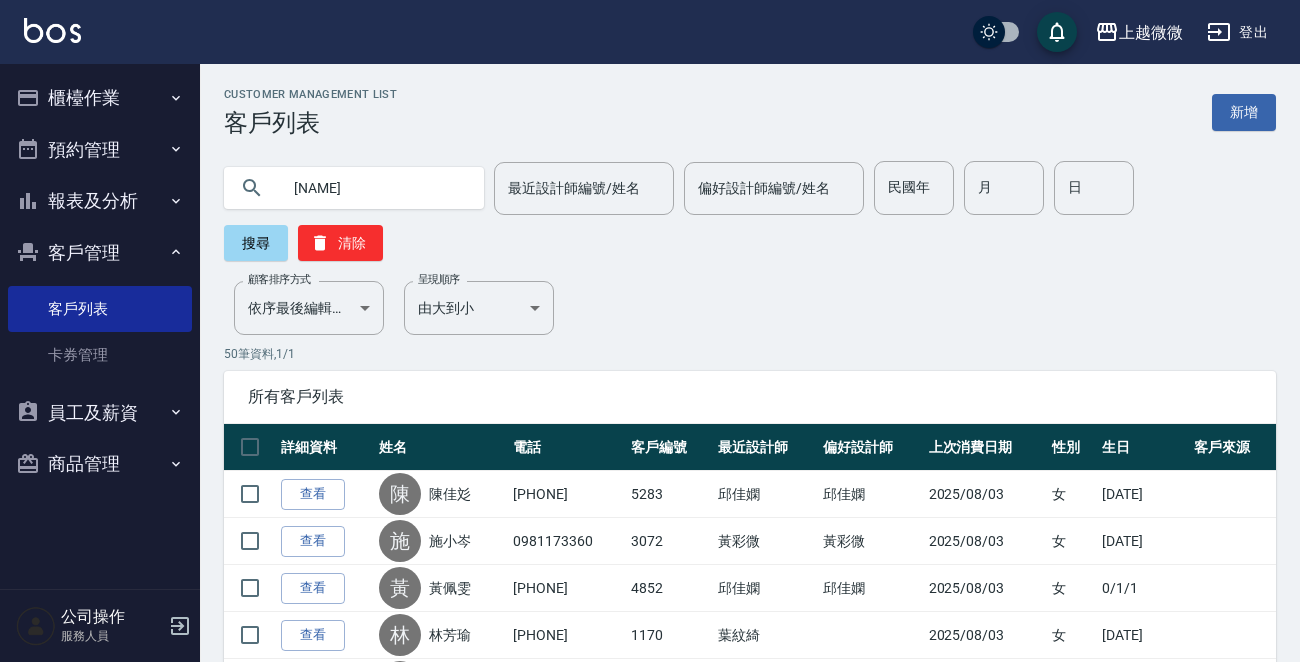 type on "曾美" 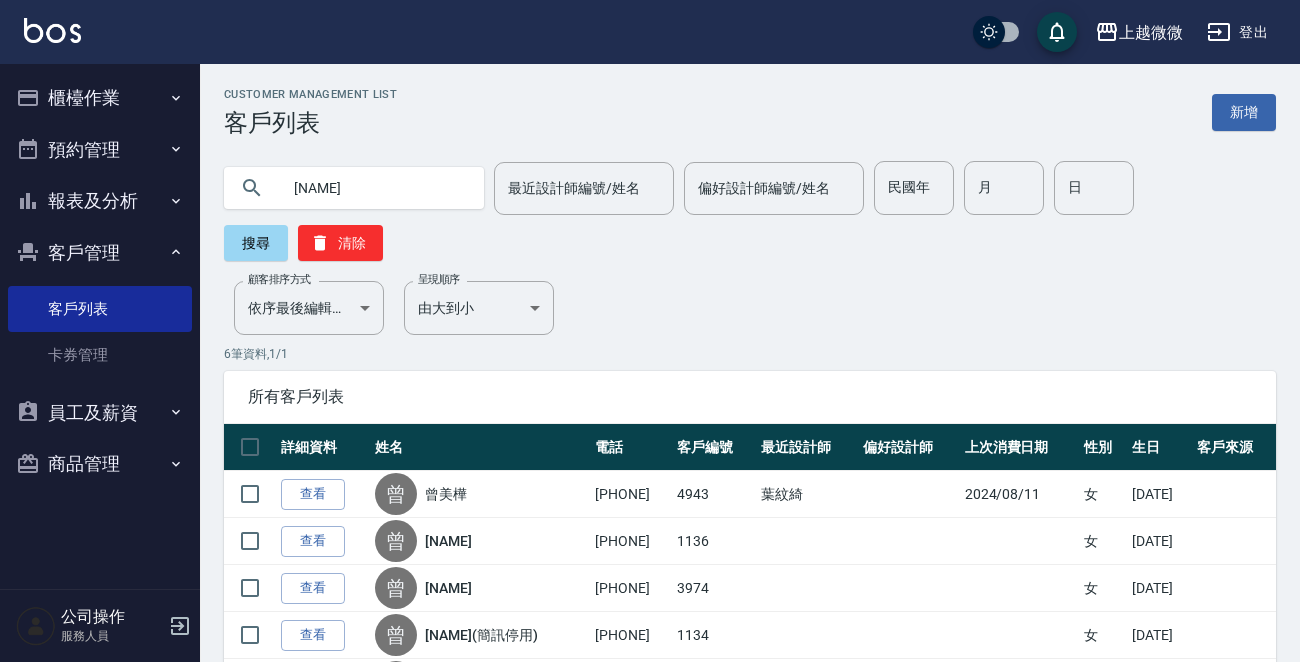 click on "曾美樺" at bounding box center (446, 494) 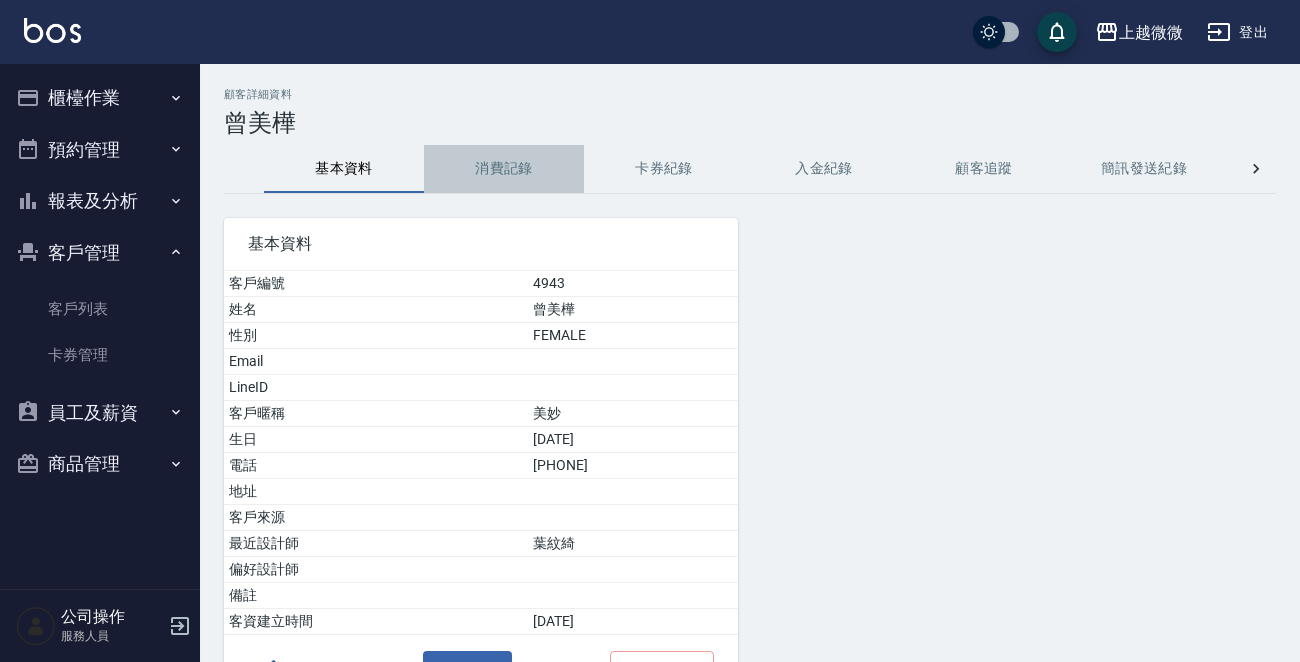 click on "消費記錄" at bounding box center (504, 169) 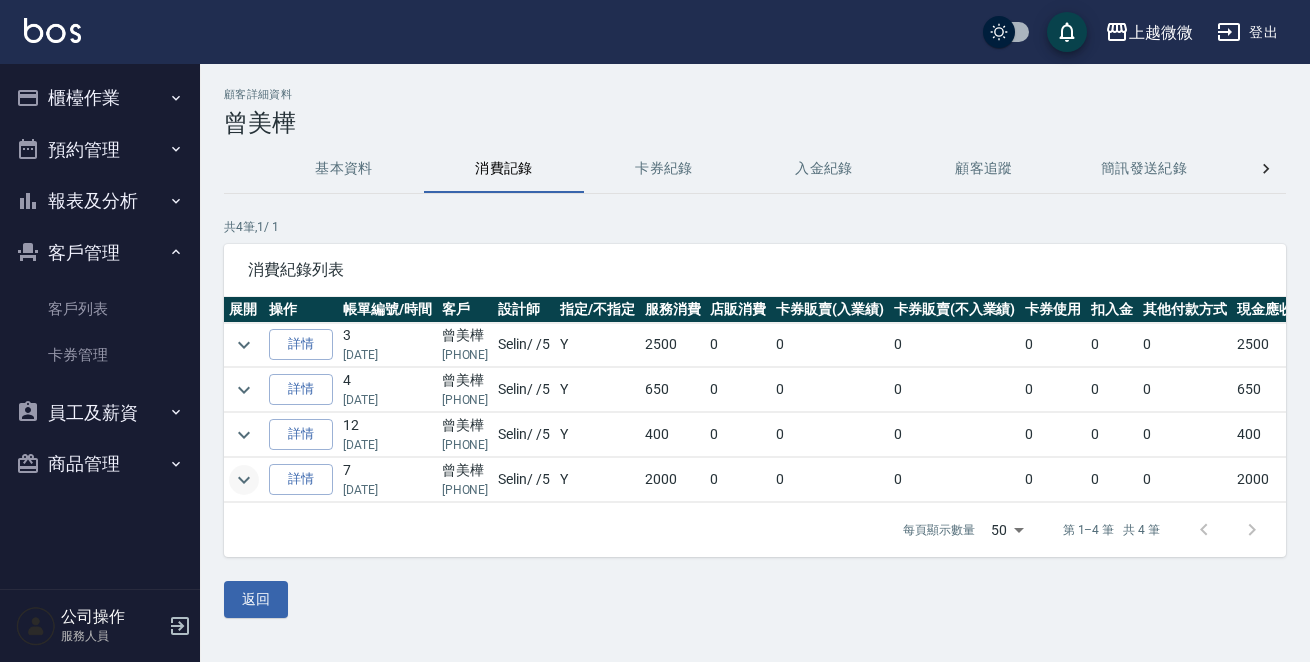 click 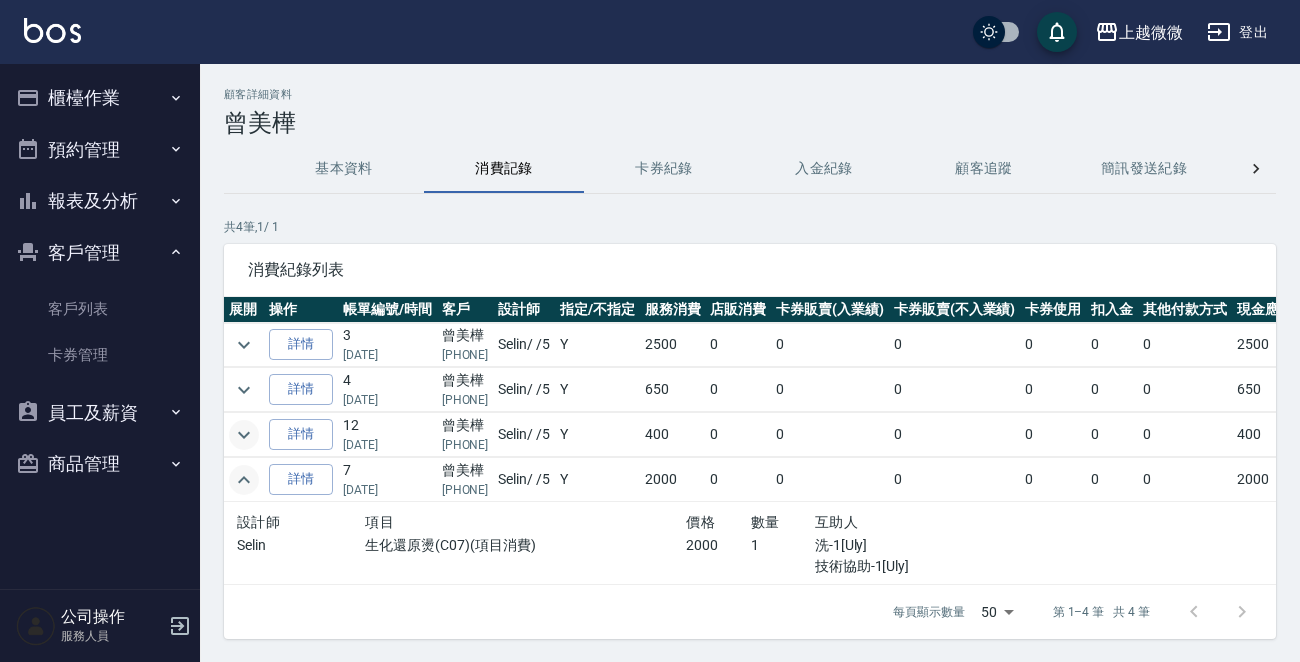 click 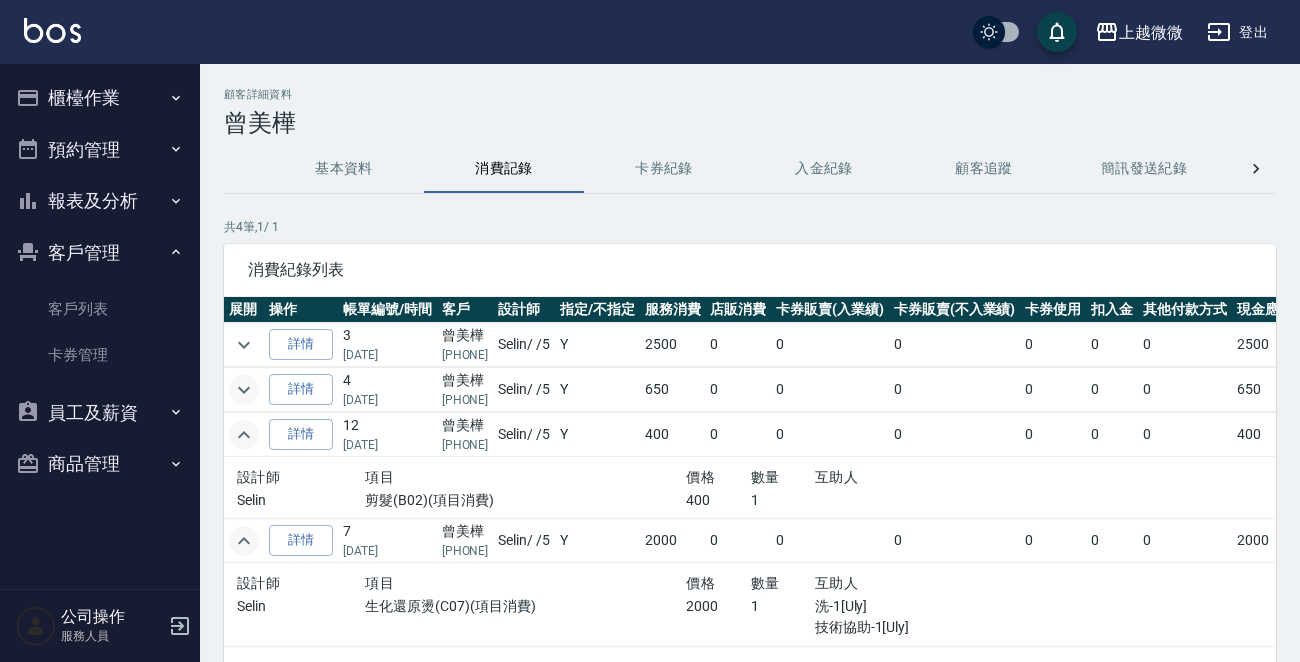 click 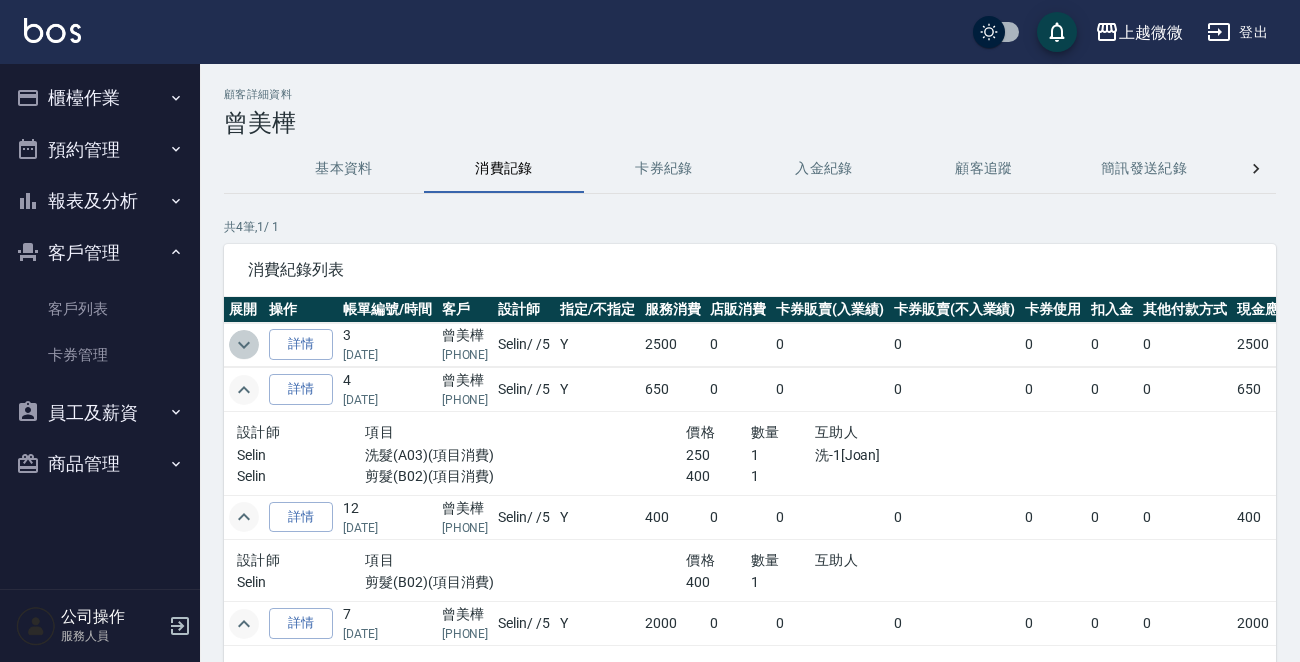 click 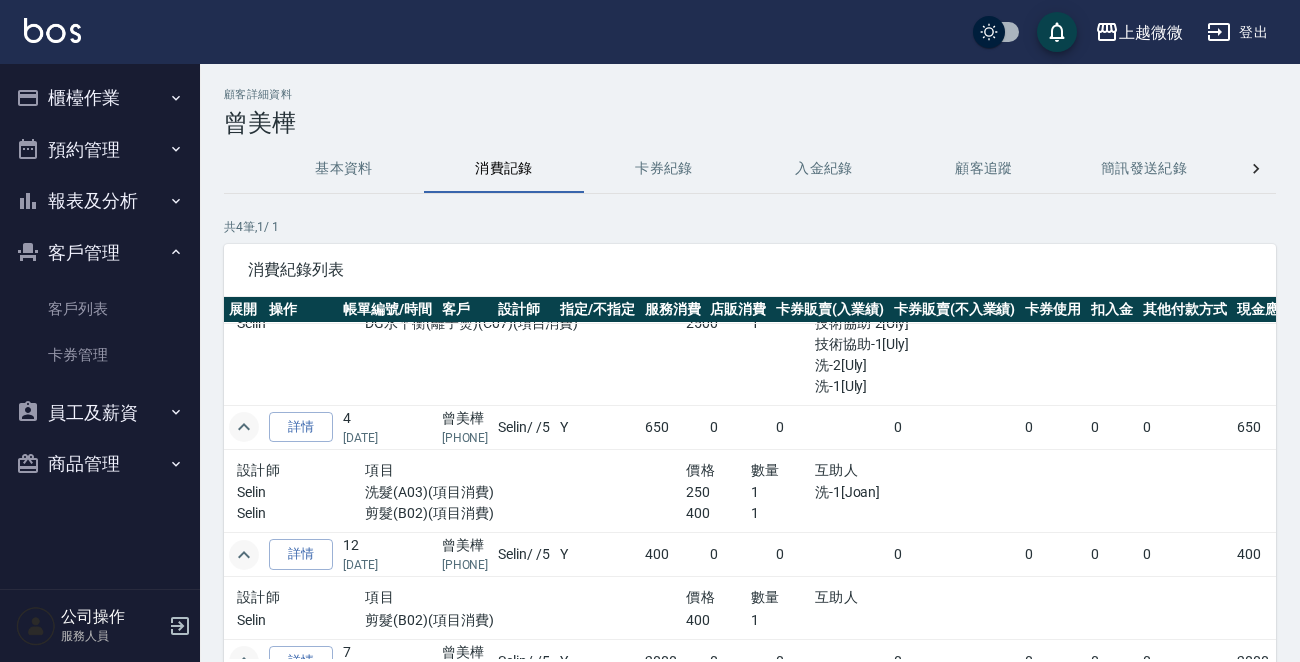 scroll, scrollTop: 0, scrollLeft: 0, axis: both 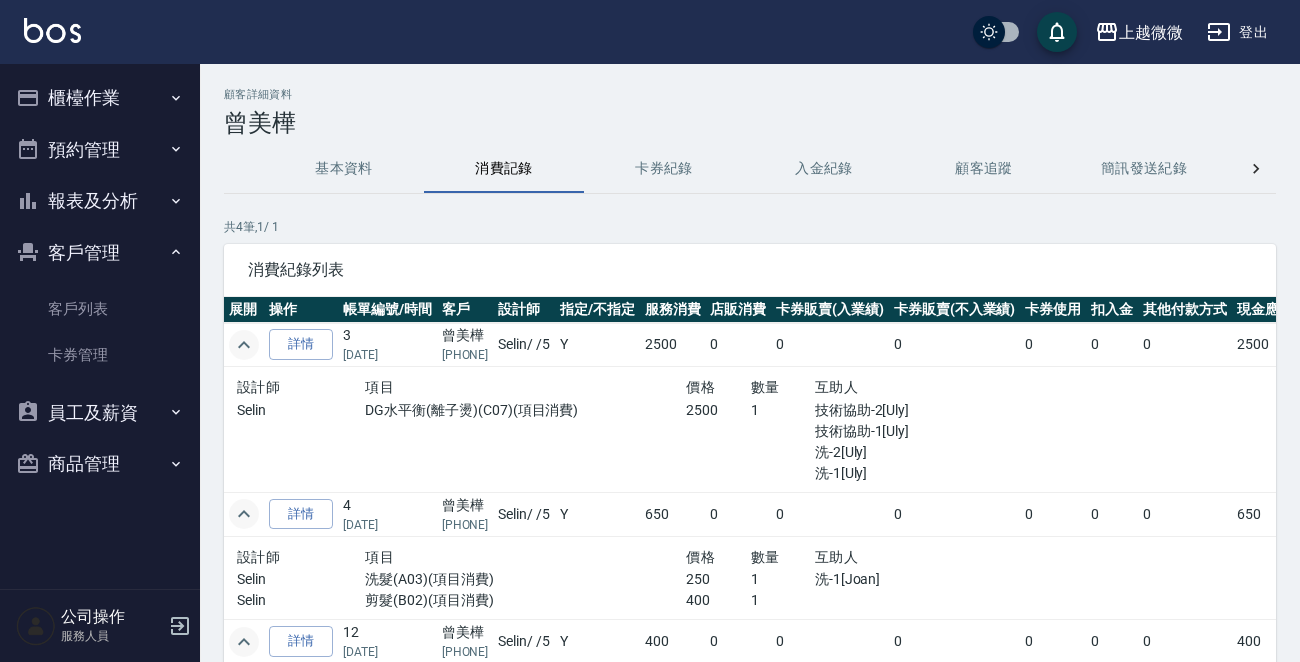 drag, startPoint x: 489, startPoint y: 322, endPoint x: 442, endPoint y: 336, distance: 49.0408 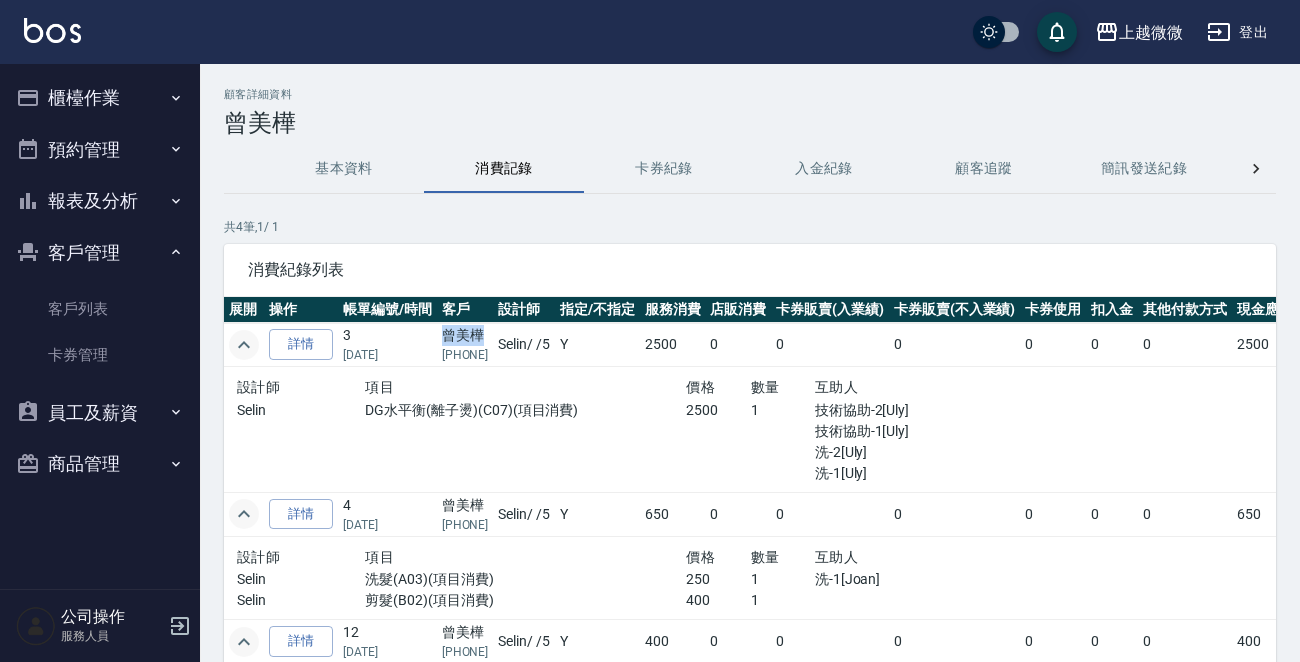 drag, startPoint x: 478, startPoint y: 335, endPoint x: 444, endPoint y: 335, distance: 34 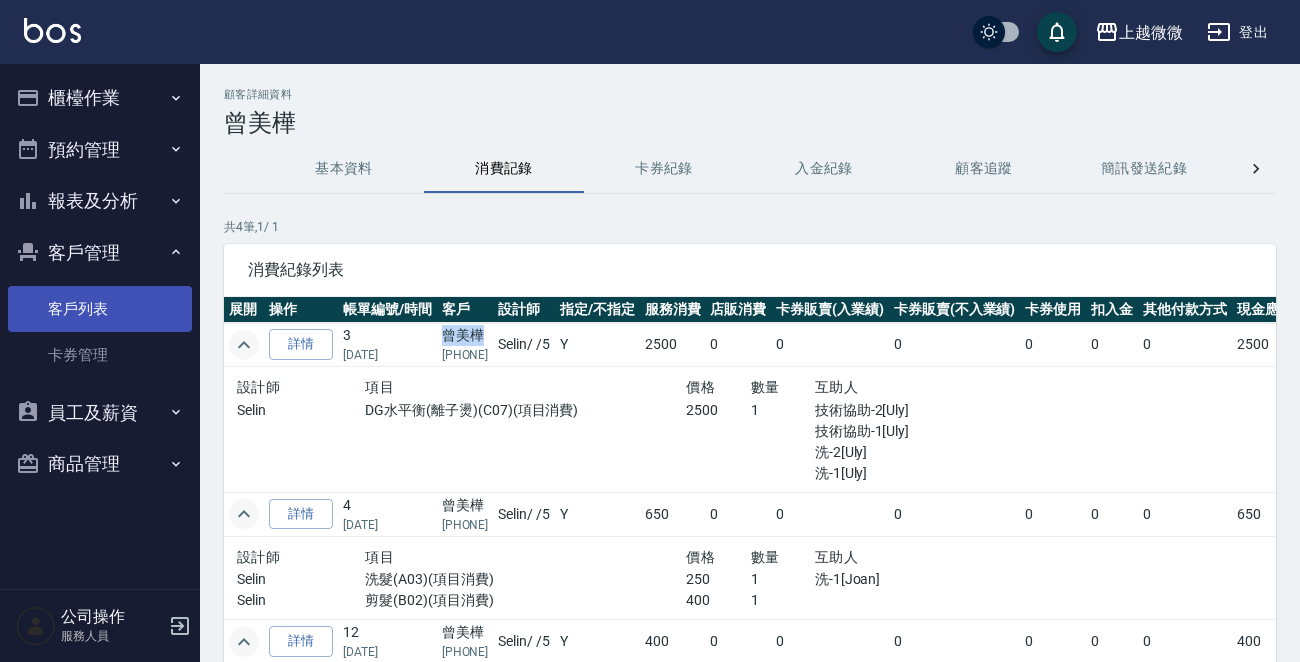 click on "客戶列表" at bounding box center [100, 309] 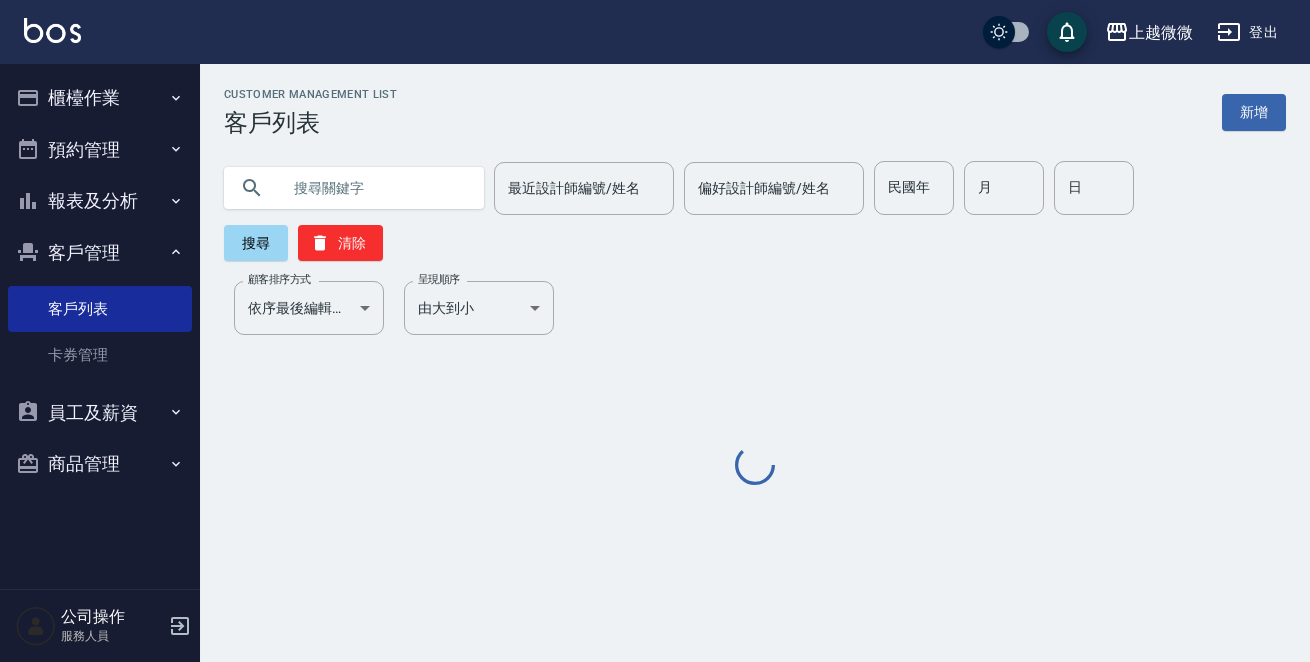 click at bounding box center (374, 188) 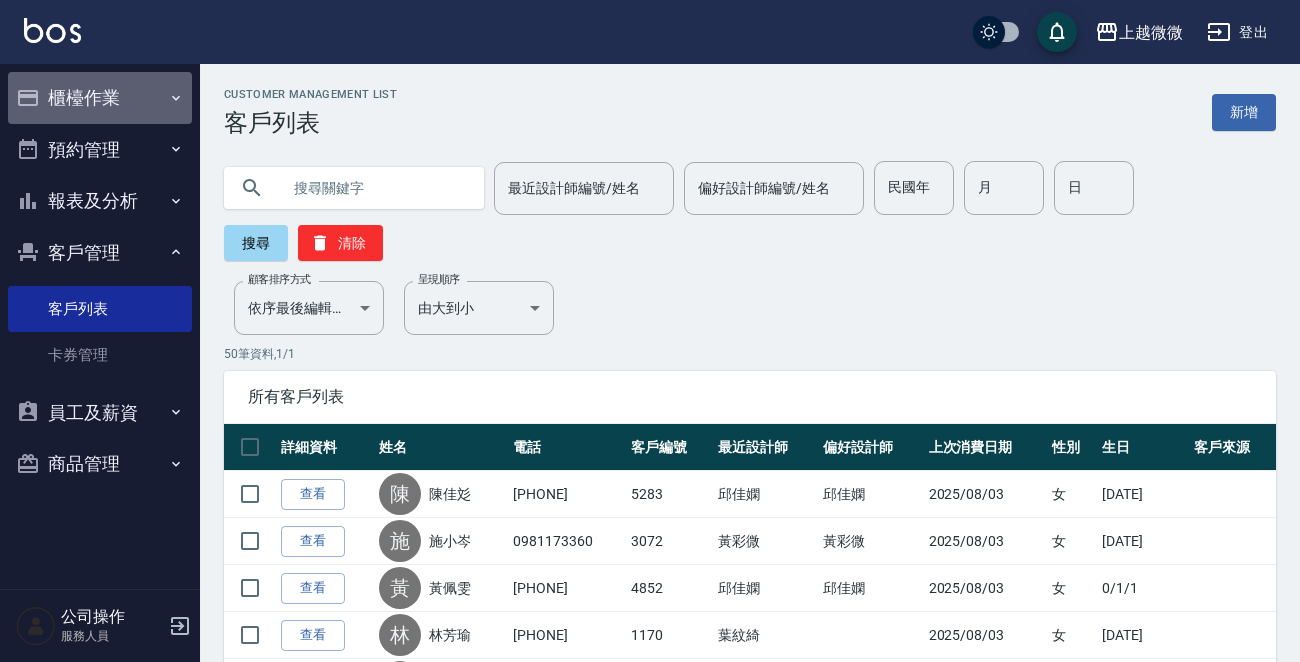 click on "櫃檯作業" at bounding box center (100, 98) 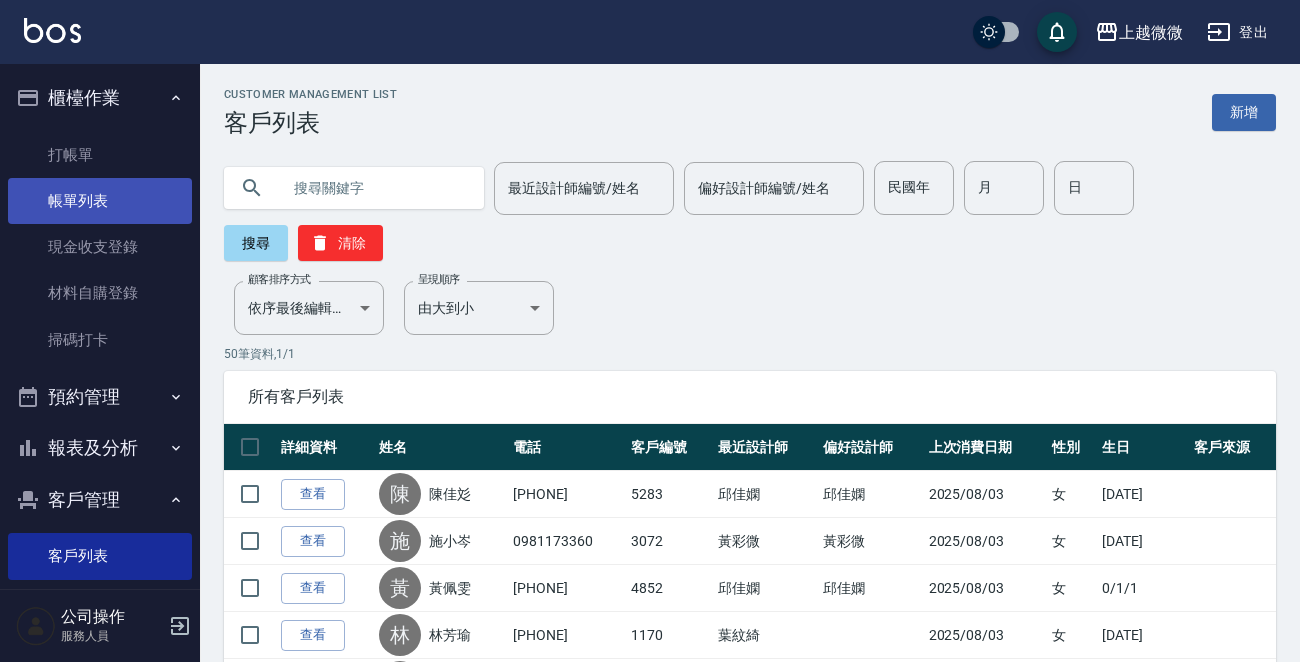 click on "帳單列表" at bounding box center [100, 201] 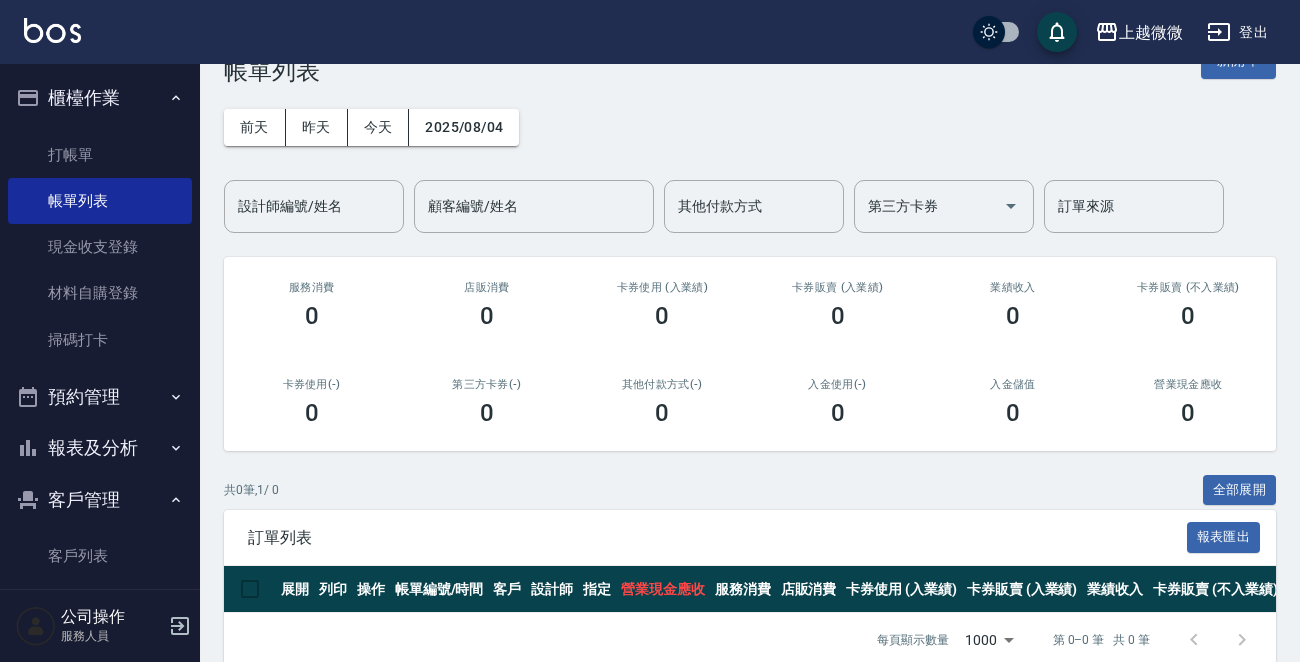 scroll, scrollTop: 96, scrollLeft: 0, axis: vertical 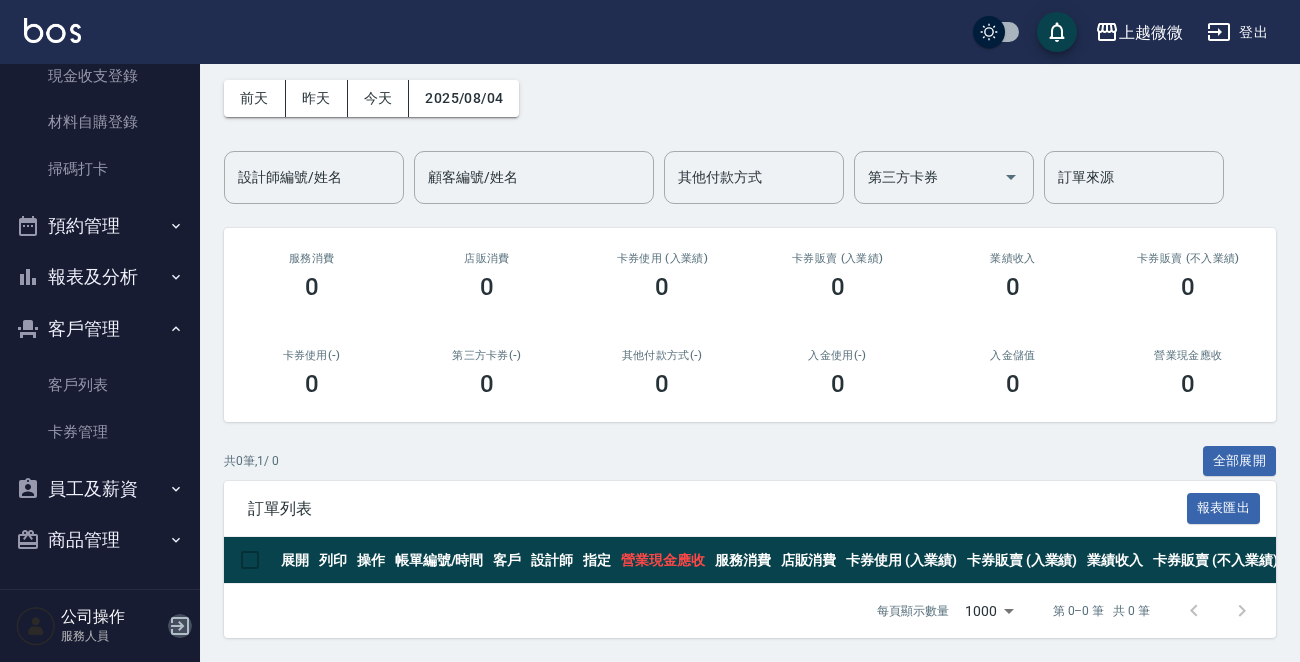 click 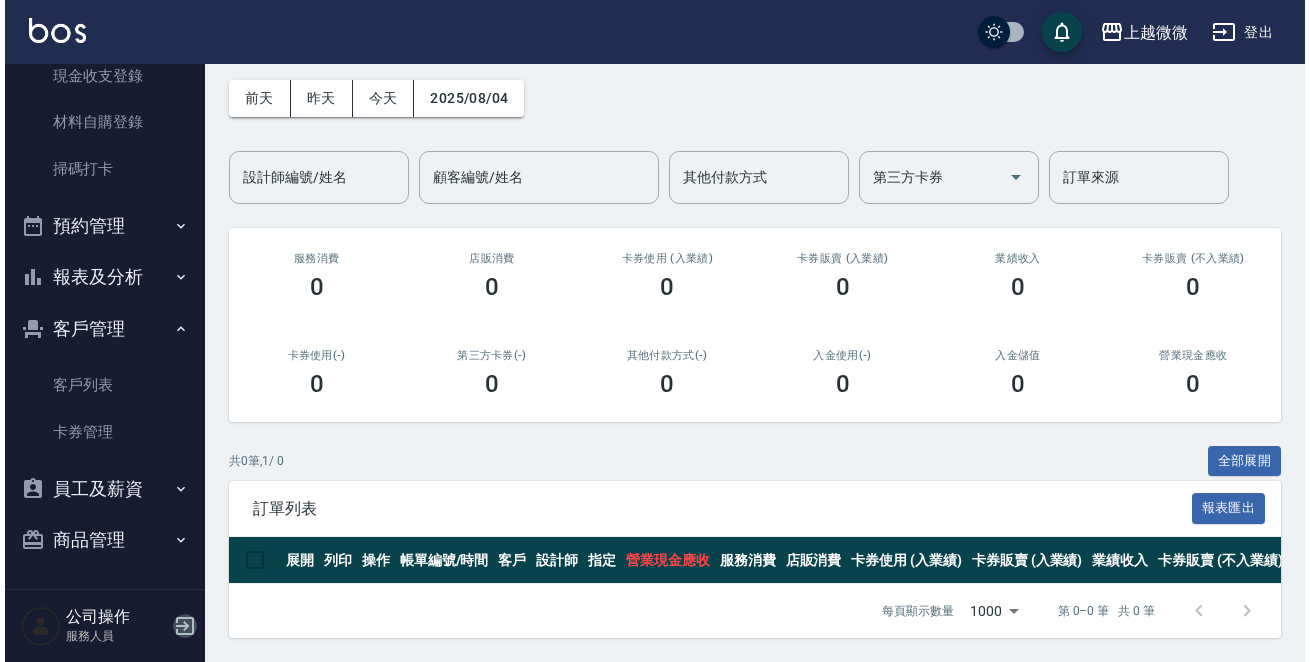 scroll, scrollTop: 0, scrollLeft: 0, axis: both 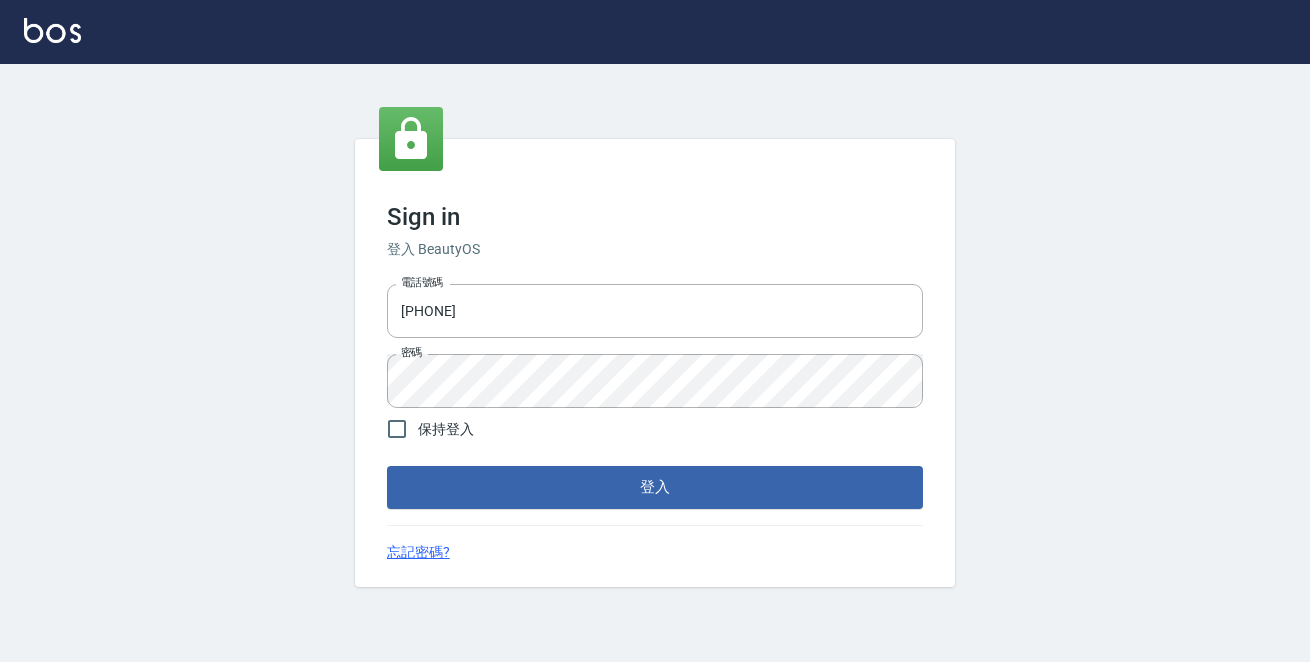 drag, startPoint x: 428, startPoint y: 309, endPoint x: 78, endPoint y: 308, distance: 350.00143 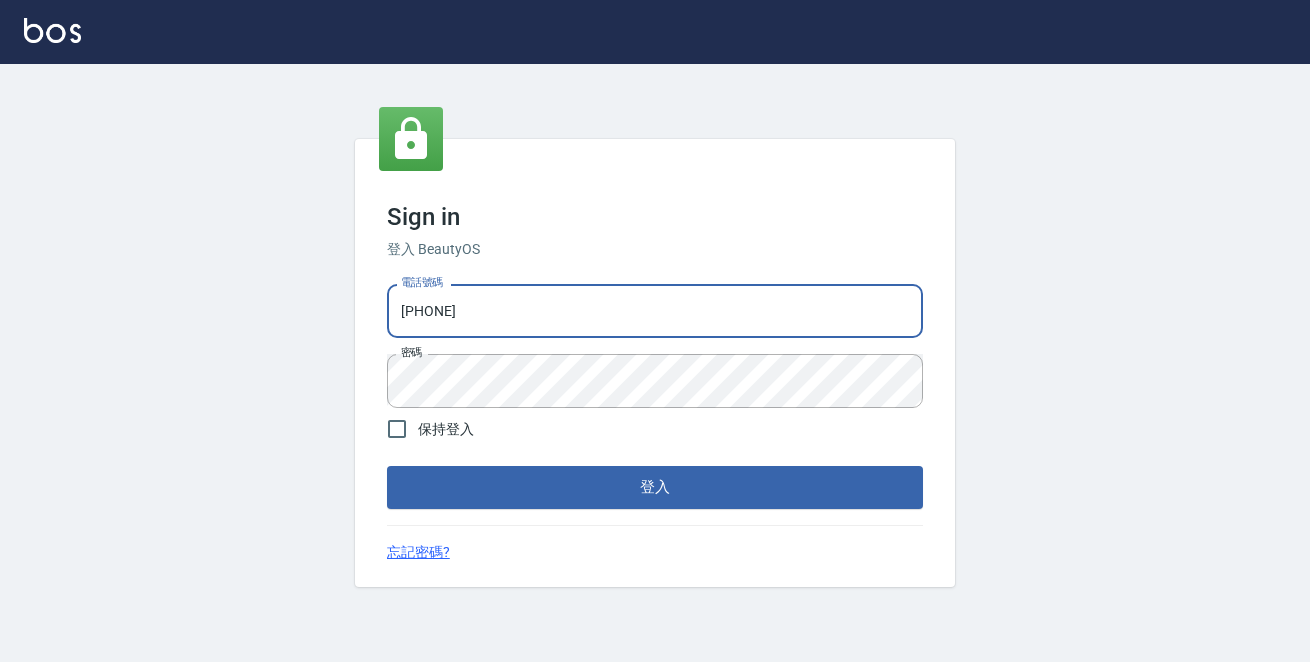 type on "0972809892" 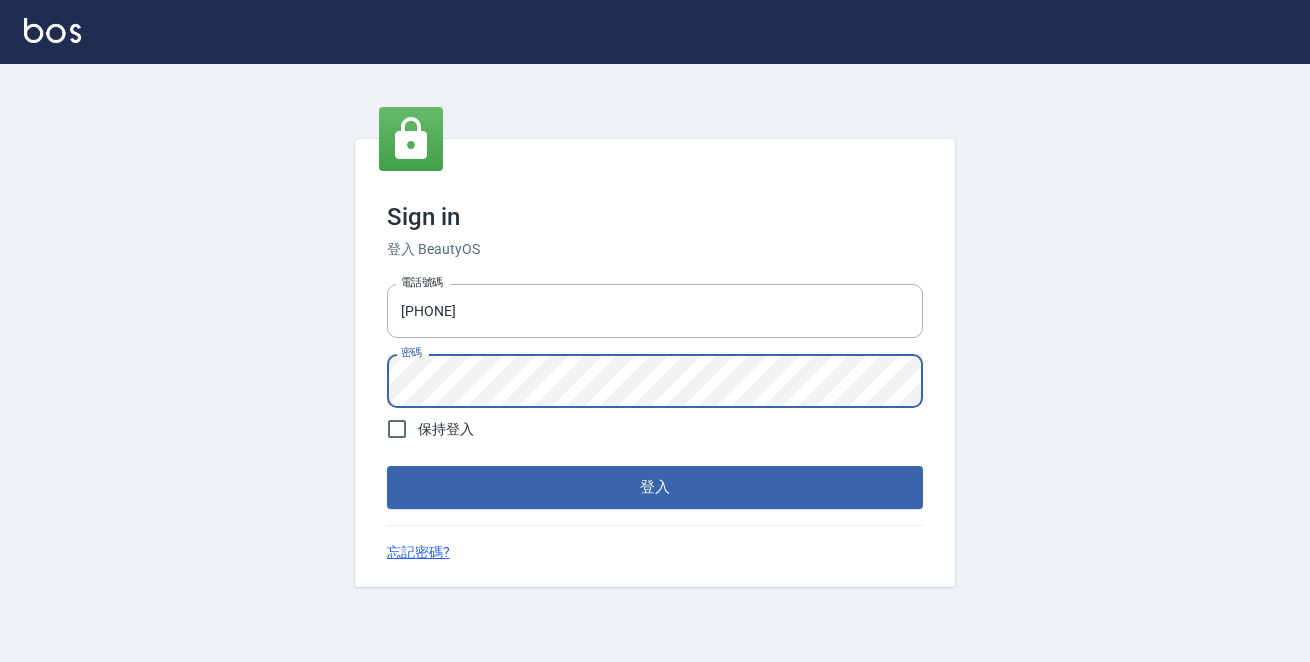 click on "登入" at bounding box center [655, 487] 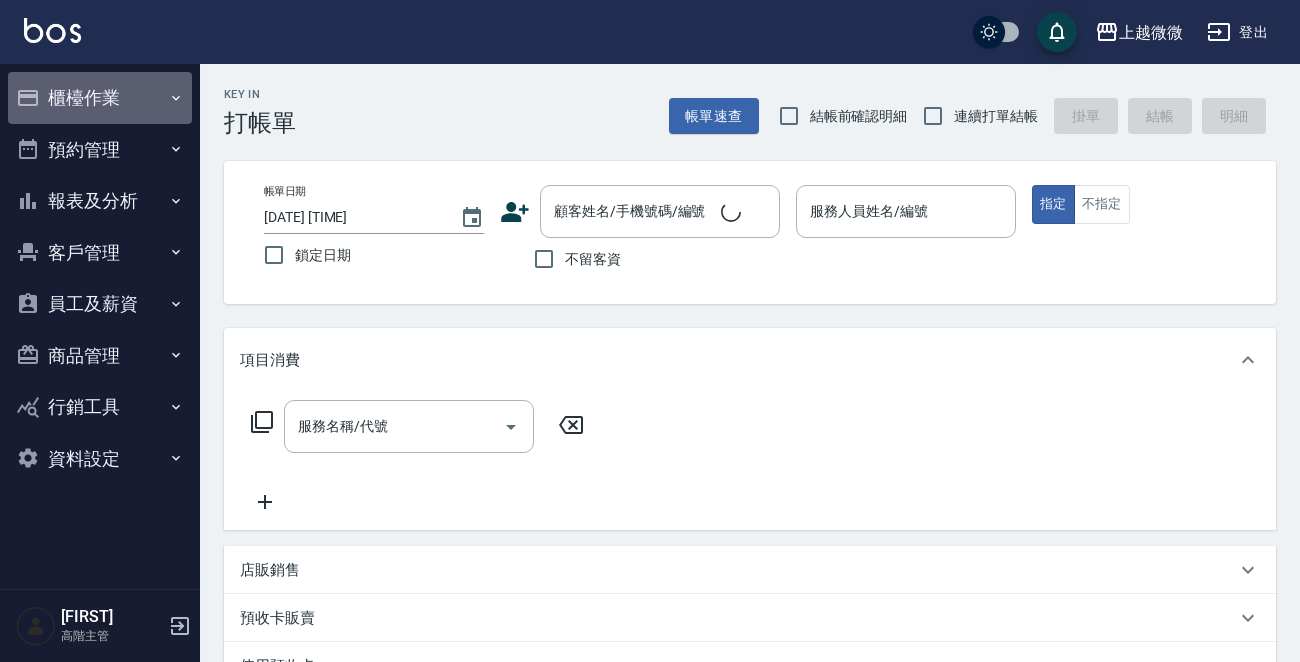 click on "櫃檯作業" at bounding box center [100, 98] 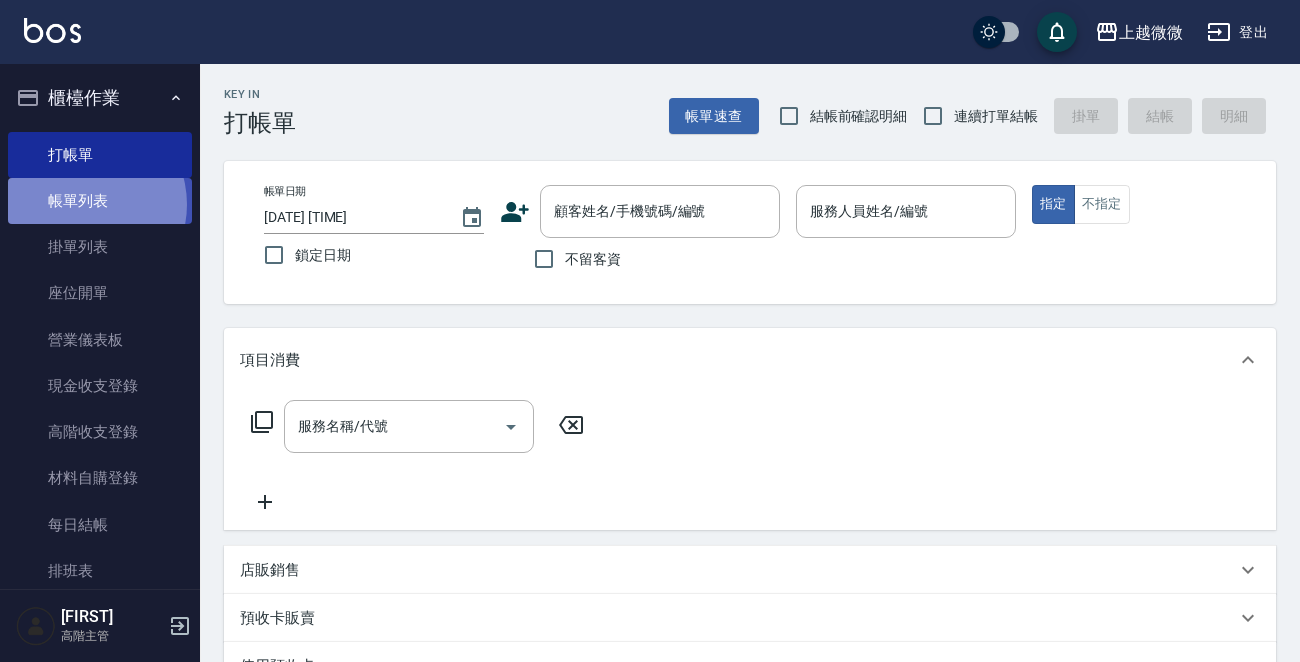 click on "帳單列表" at bounding box center [100, 201] 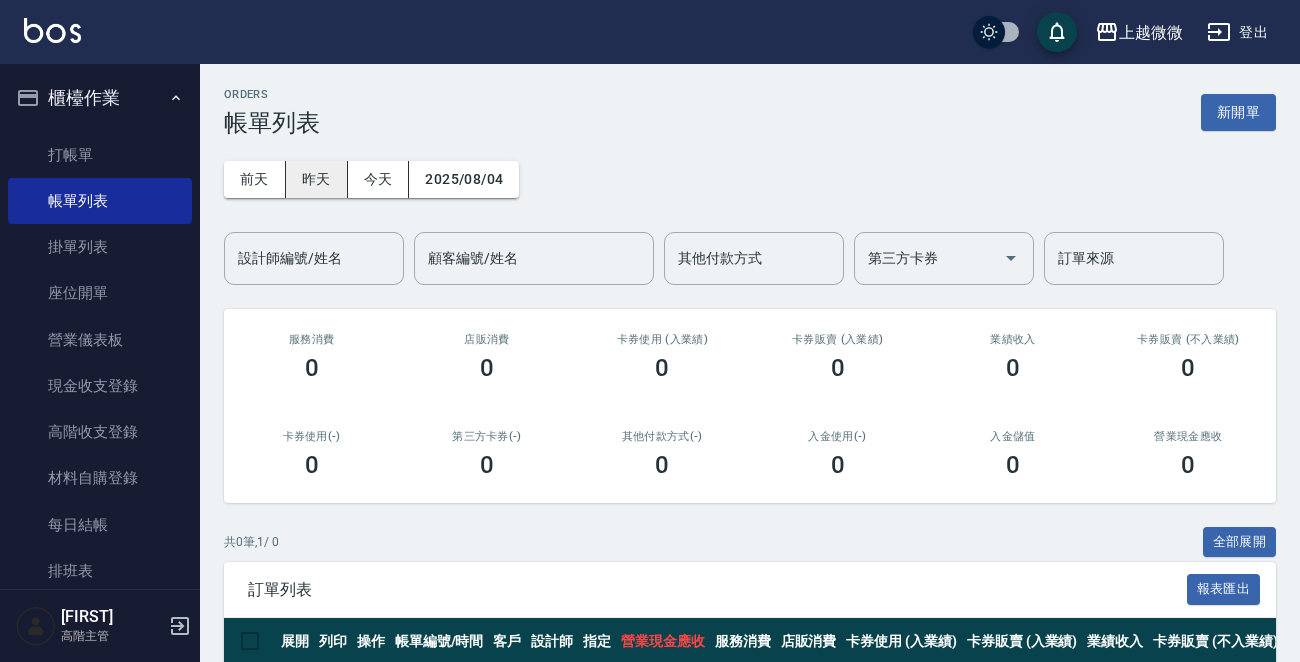 click on "昨天" at bounding box center (317, 179) 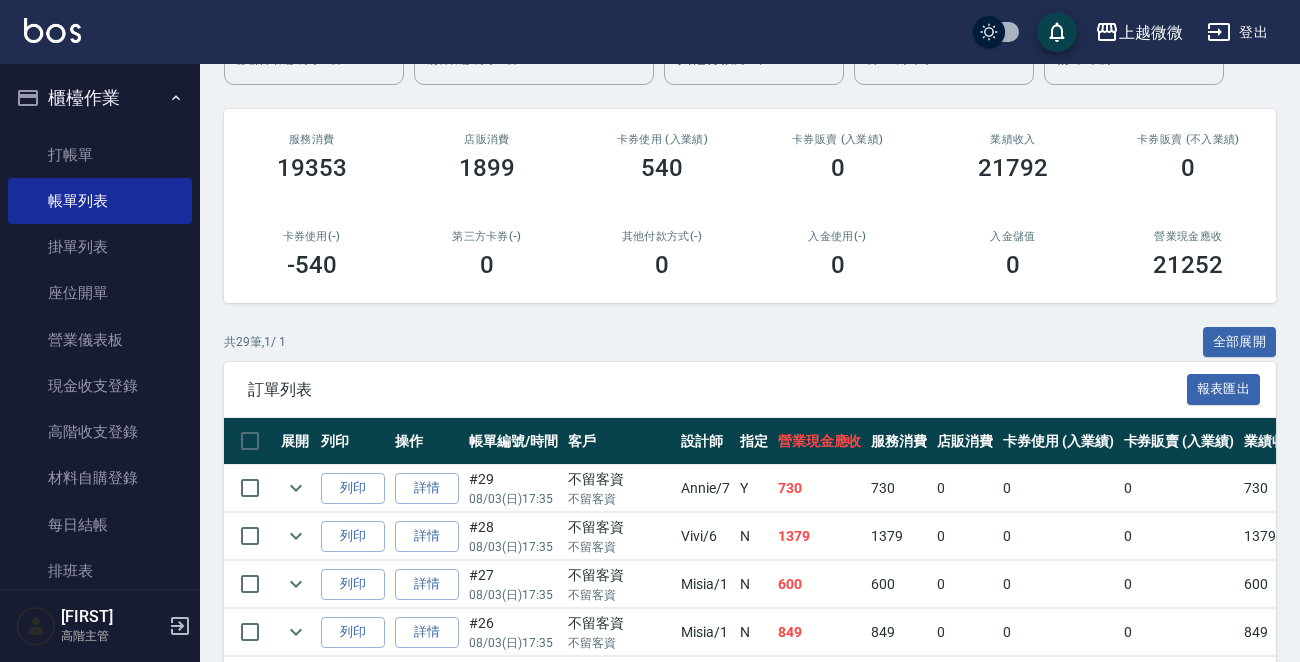 scroll, scrollTop: 100, scrollLeft: 0, axis: vertical 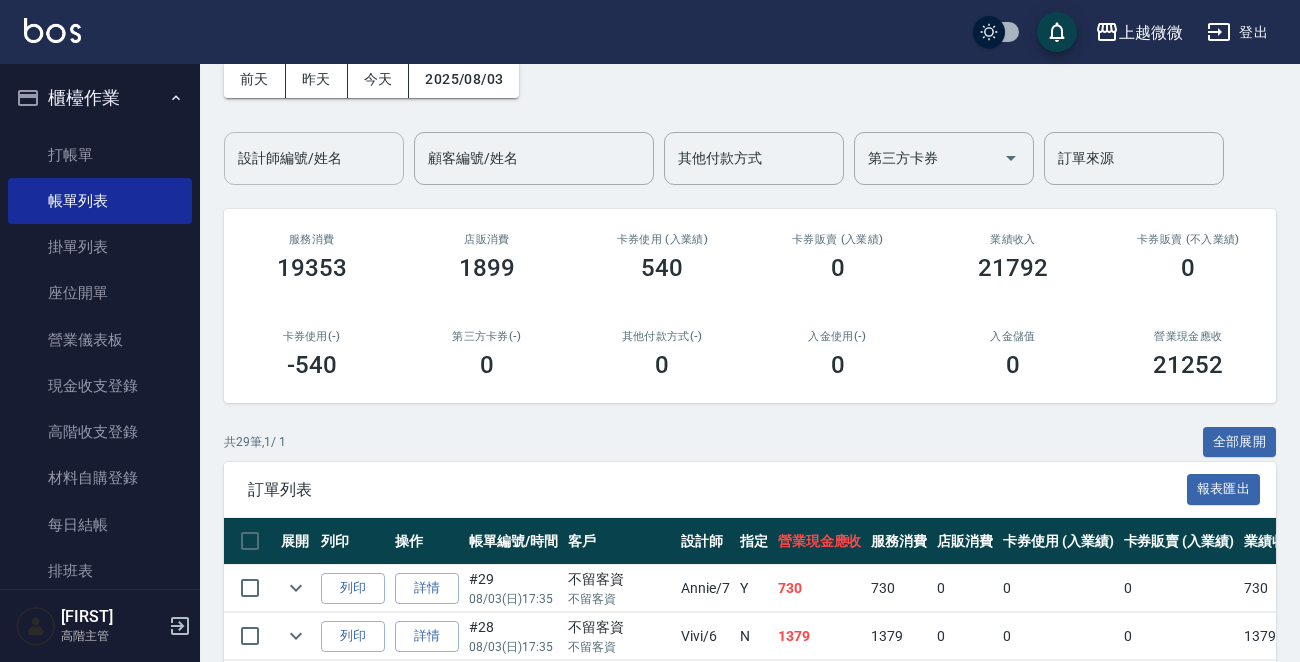 click on "設計師編號/姓名" at bounding box center [314, 158] 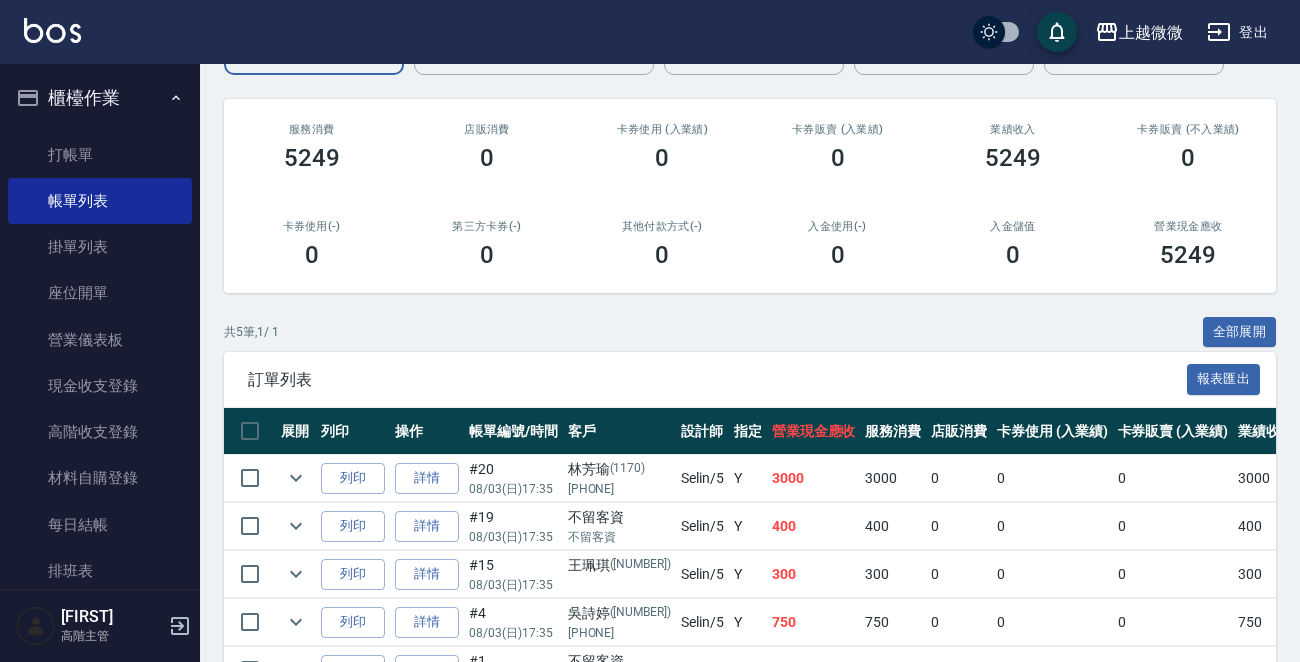 scroll, scrollTop: 335, scrollLeft: 0, axis: vertical 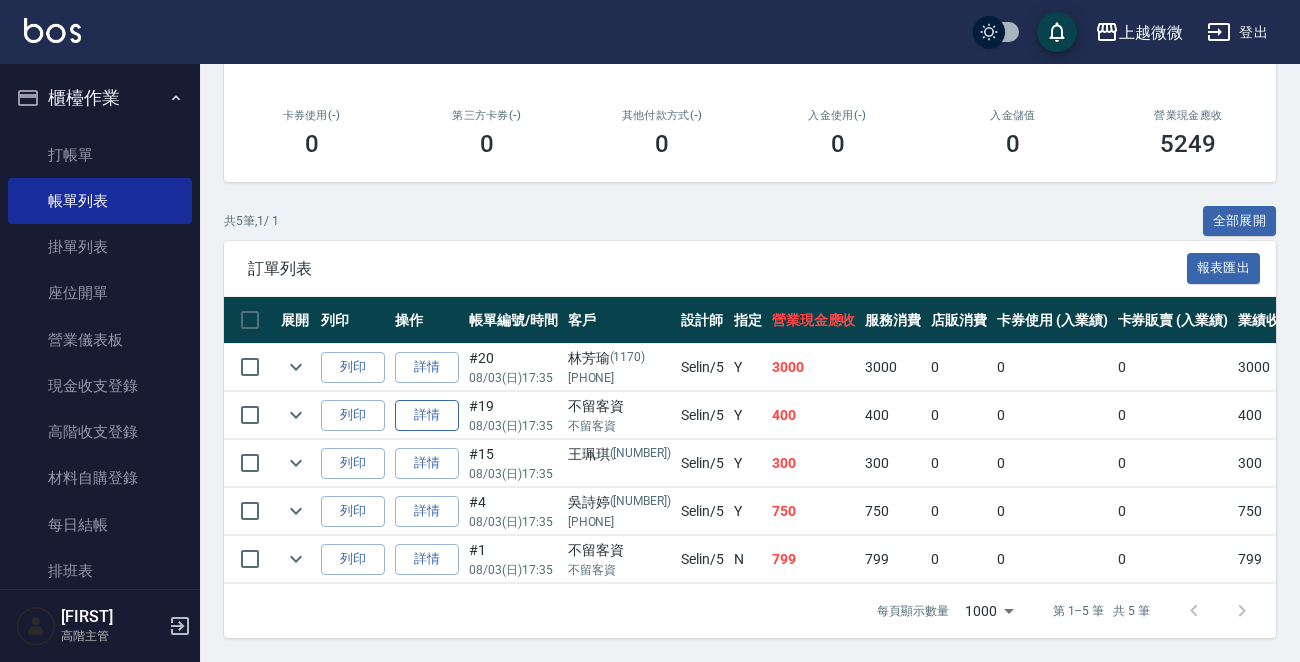 type on "Selin-5" 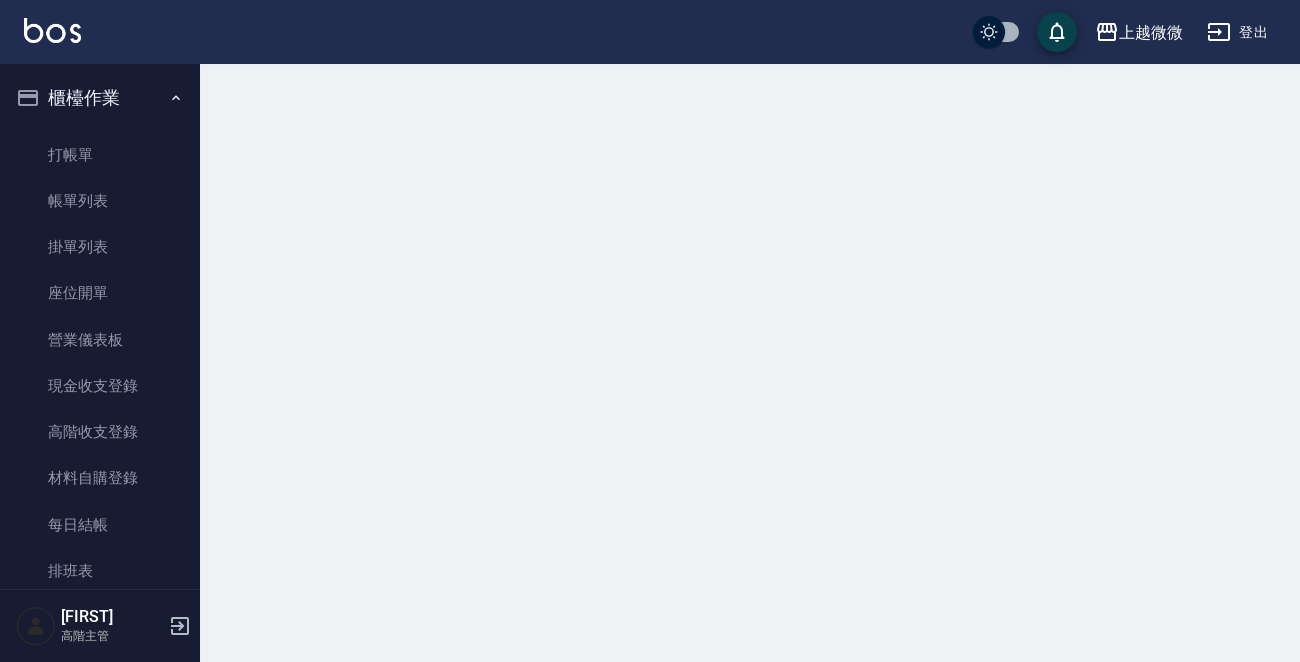 scroll, scrollTop: 0, scrollLeft: 0, axis: both 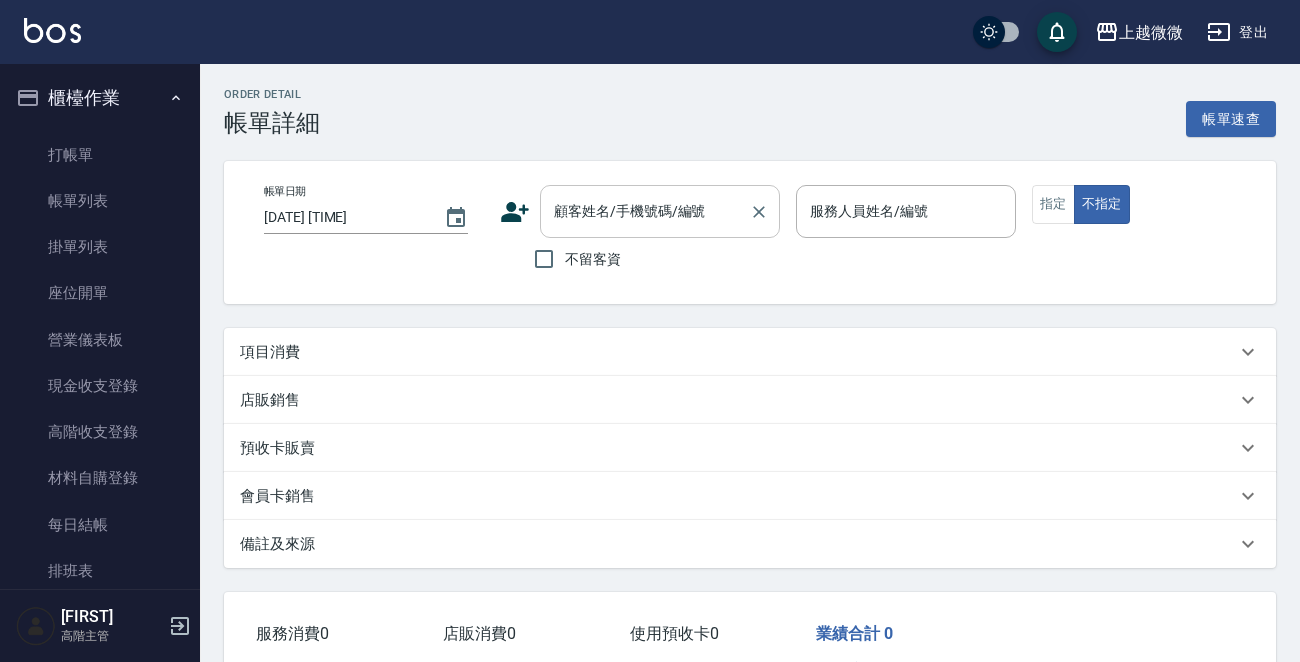 type on "2025/08/03 17:35" 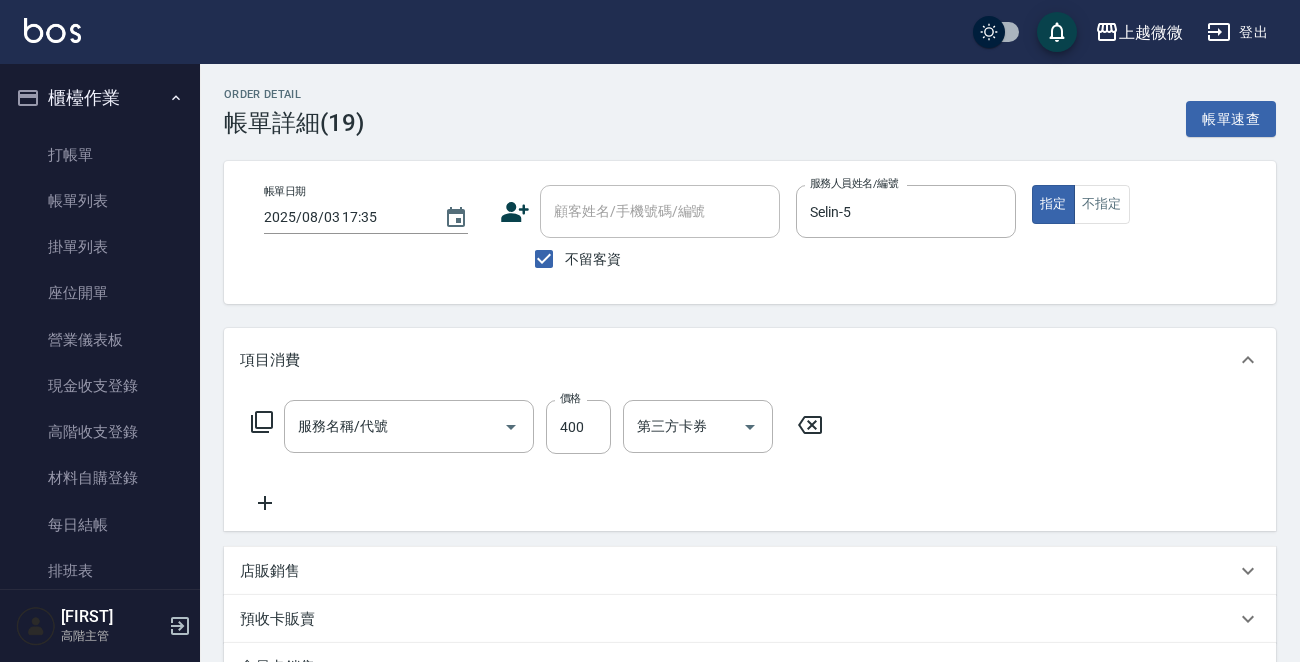type on "剪髮(B02)" 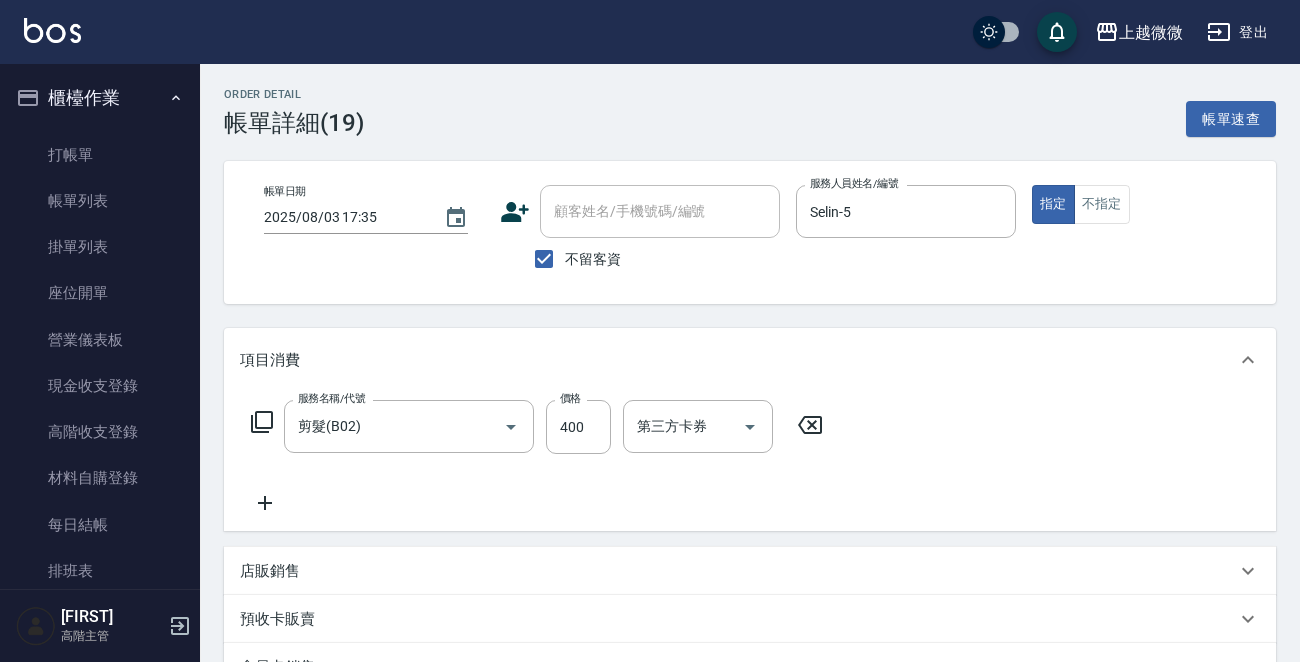 drag, startPoint x: 535, startPoint y: 254, endPoint x: 578, endPoint y: 216, distance: 57.384666 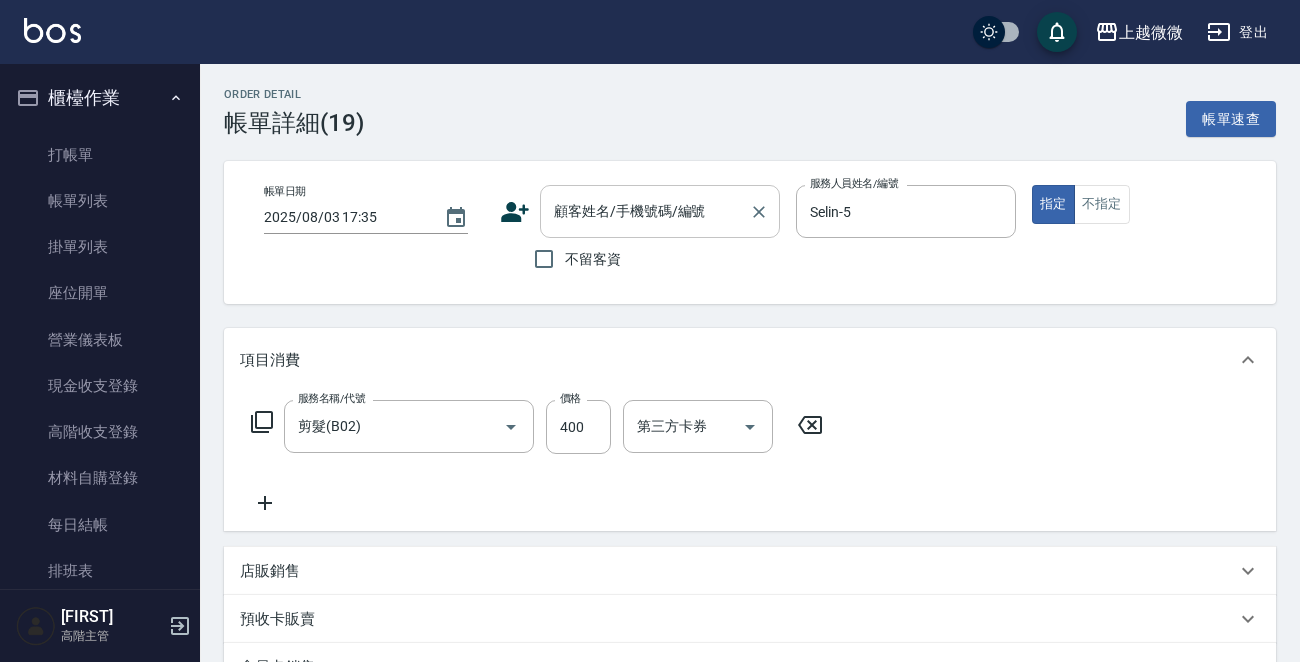 click on "顧客姓名/手機號碼/編號" at bounding box center [645, 211] 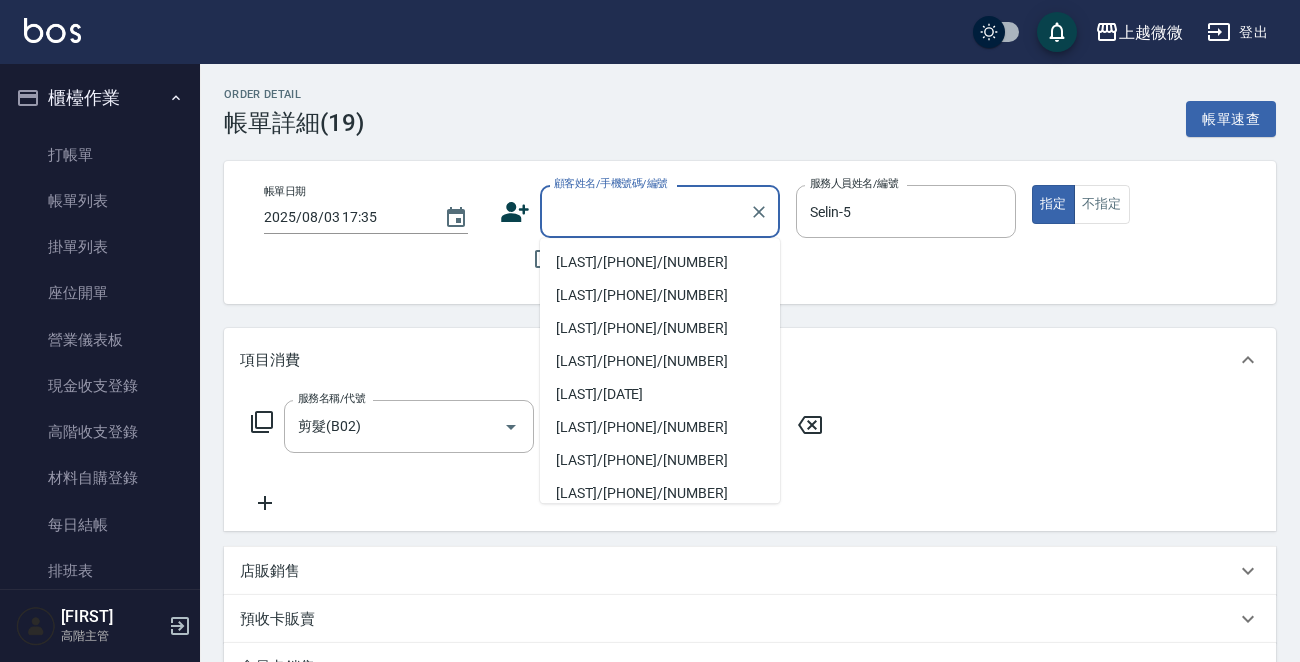 paste on "曾美樺" 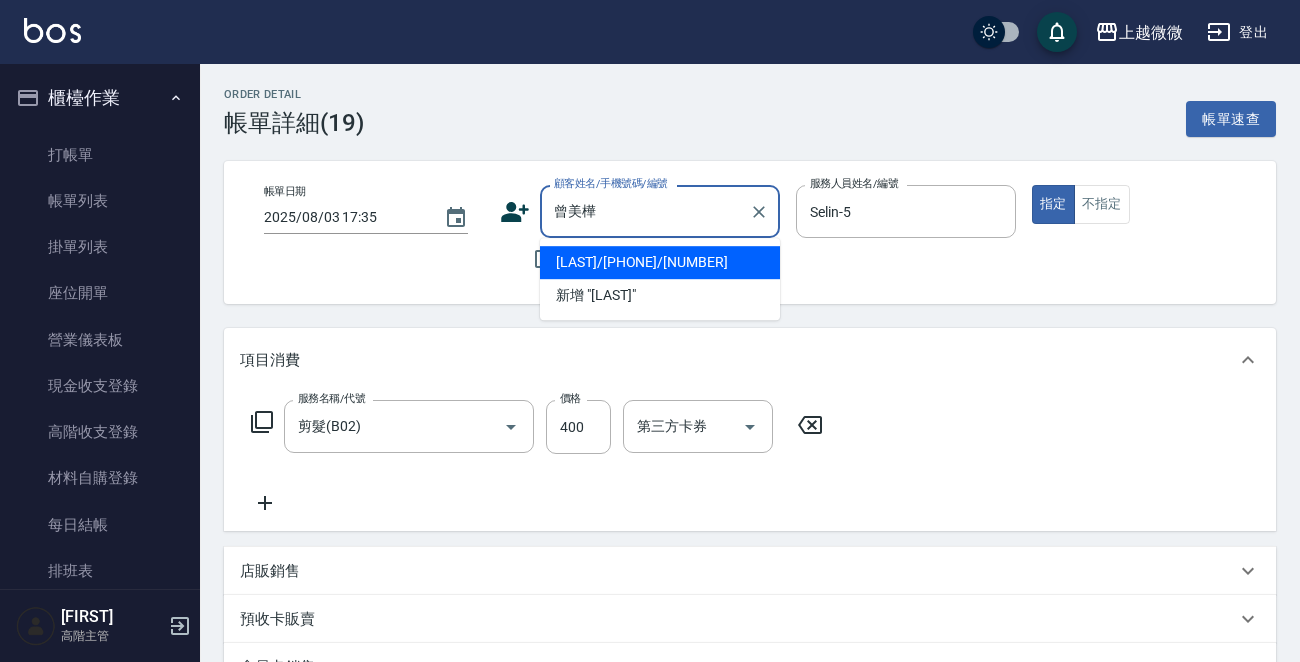 click on "曾美樺/0933985885/4943" at bounding box center [660, 262] 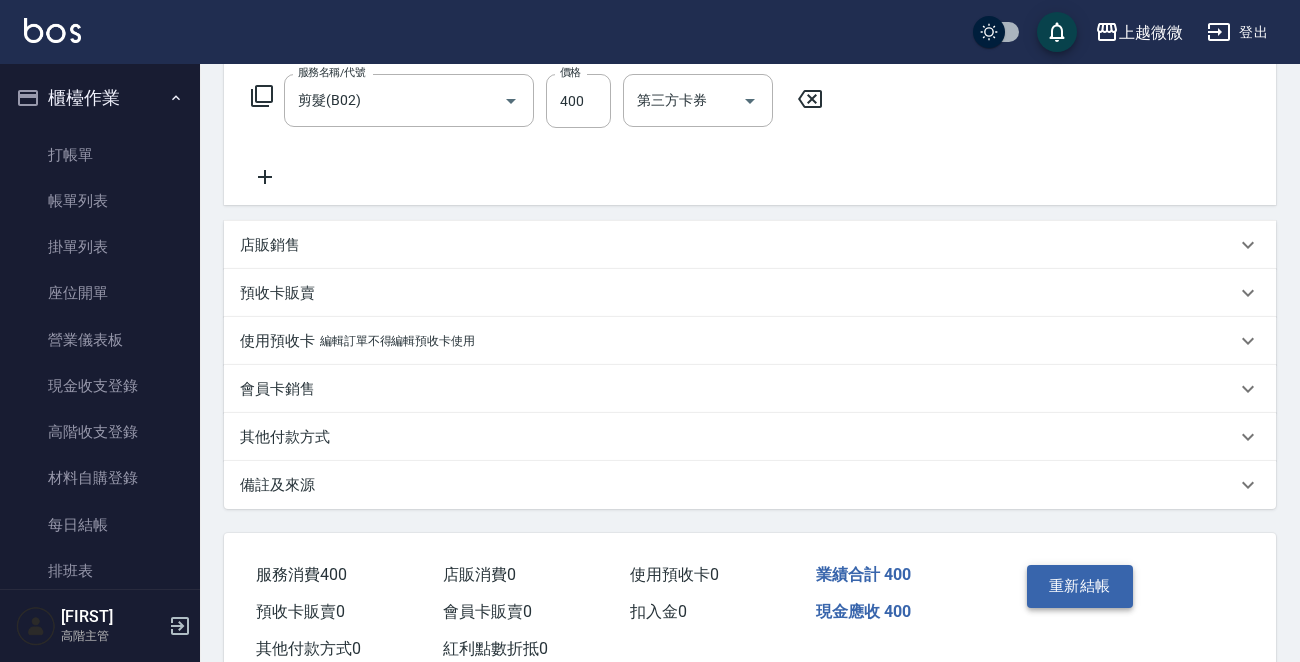 scroll, scrollTop: 385, scrollLeft: 0, axis: vertical 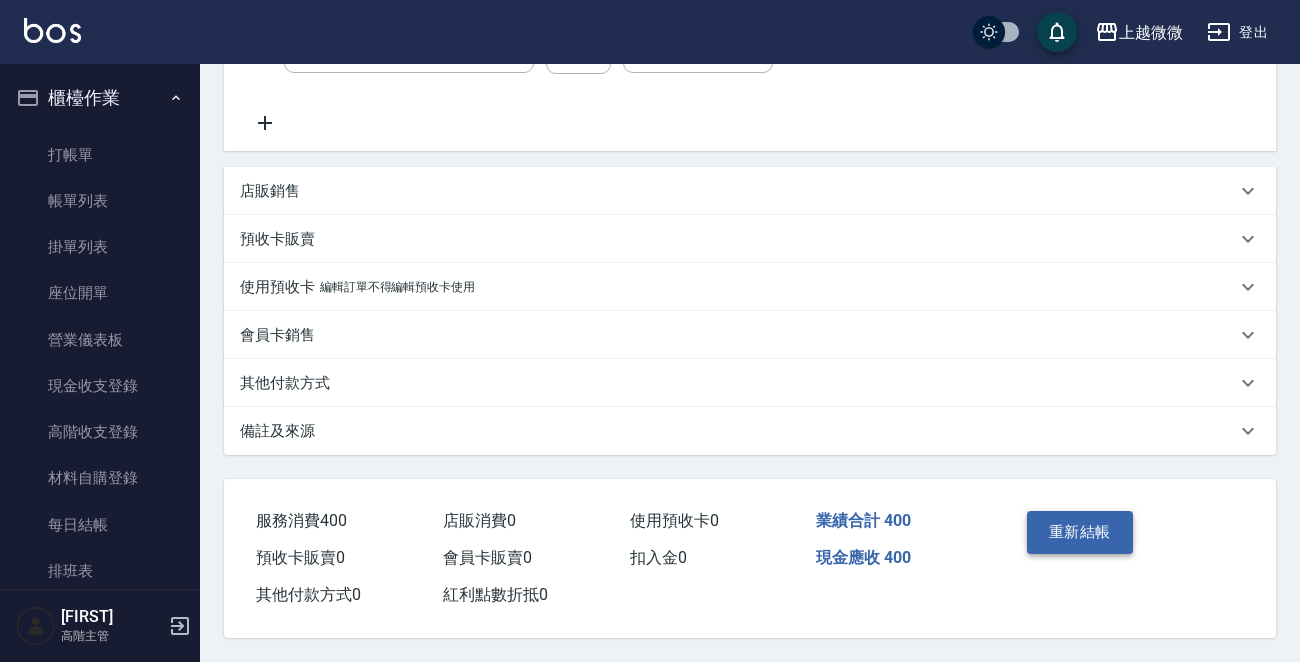 click on "重新結帳" at bounding box center [1080, 532] 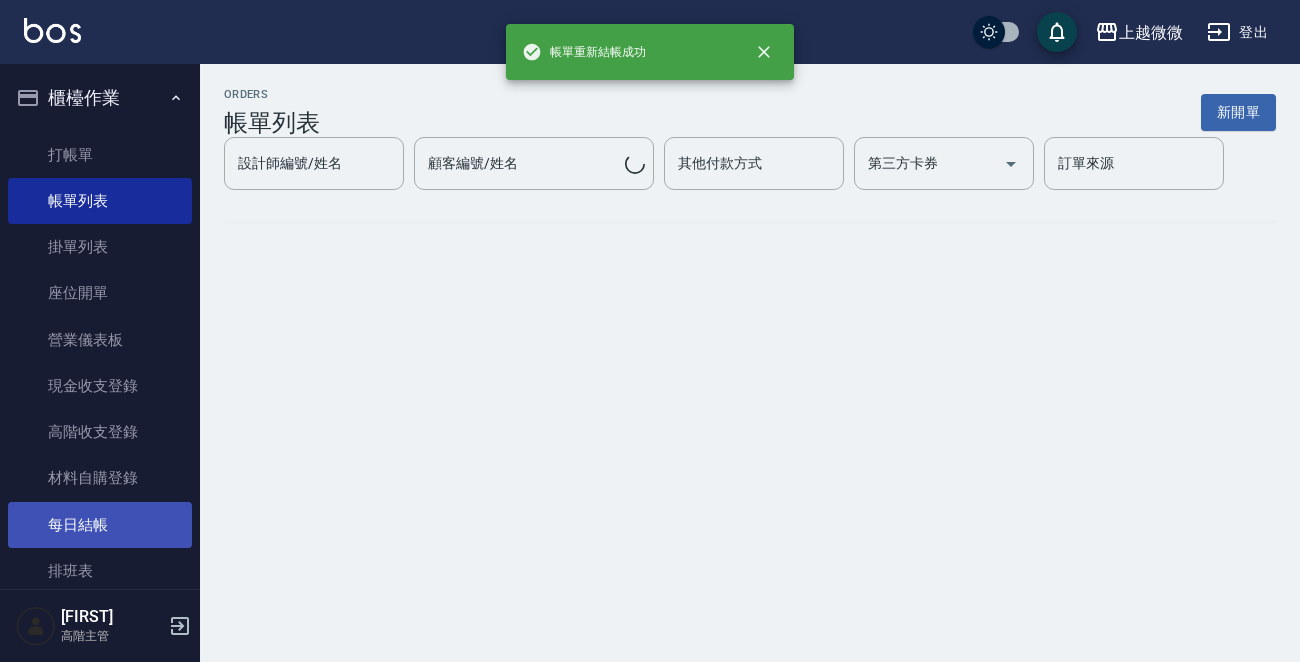 scroll, scrollTop: 0, scrollLeft: 0, axis: both 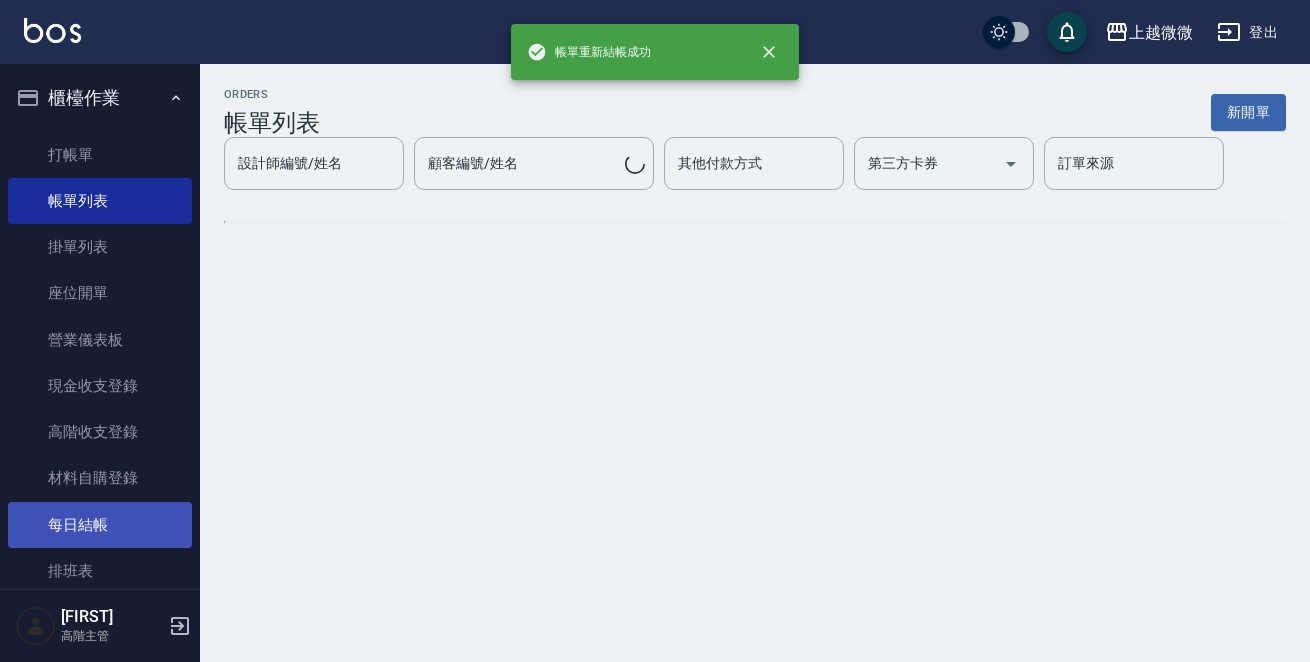 click on "每日結帳" at bounding box center (100, 525) 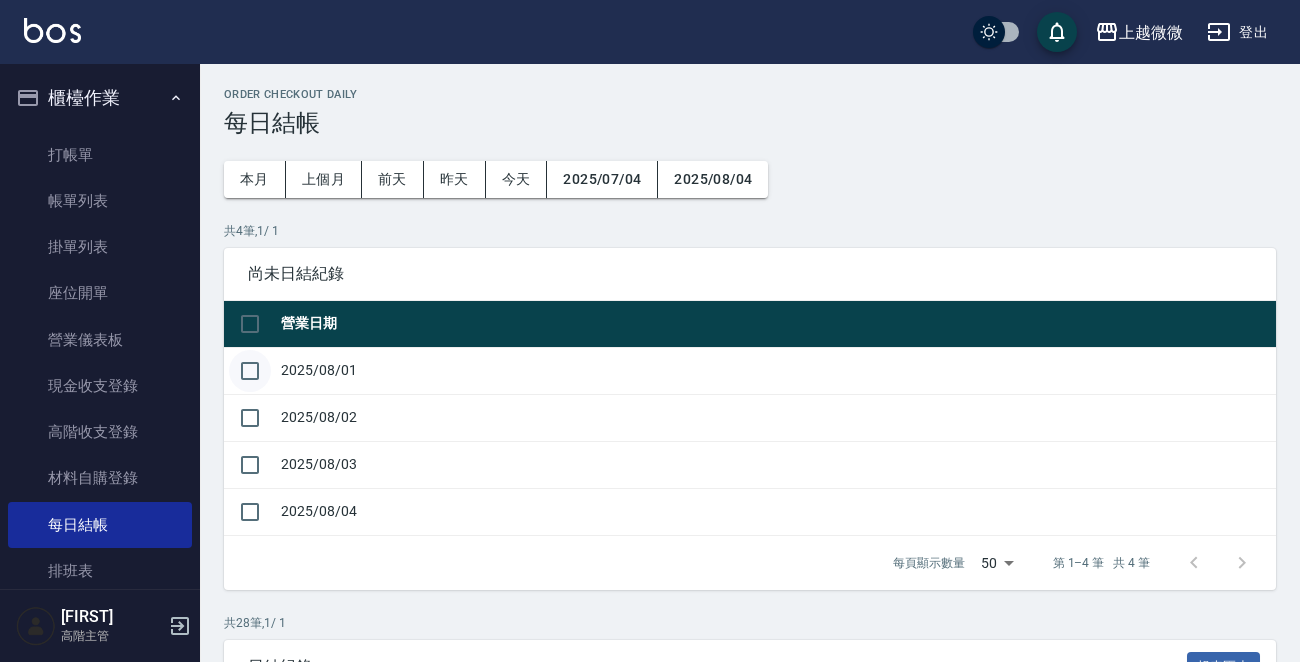 click at bounding box center [250, 371] 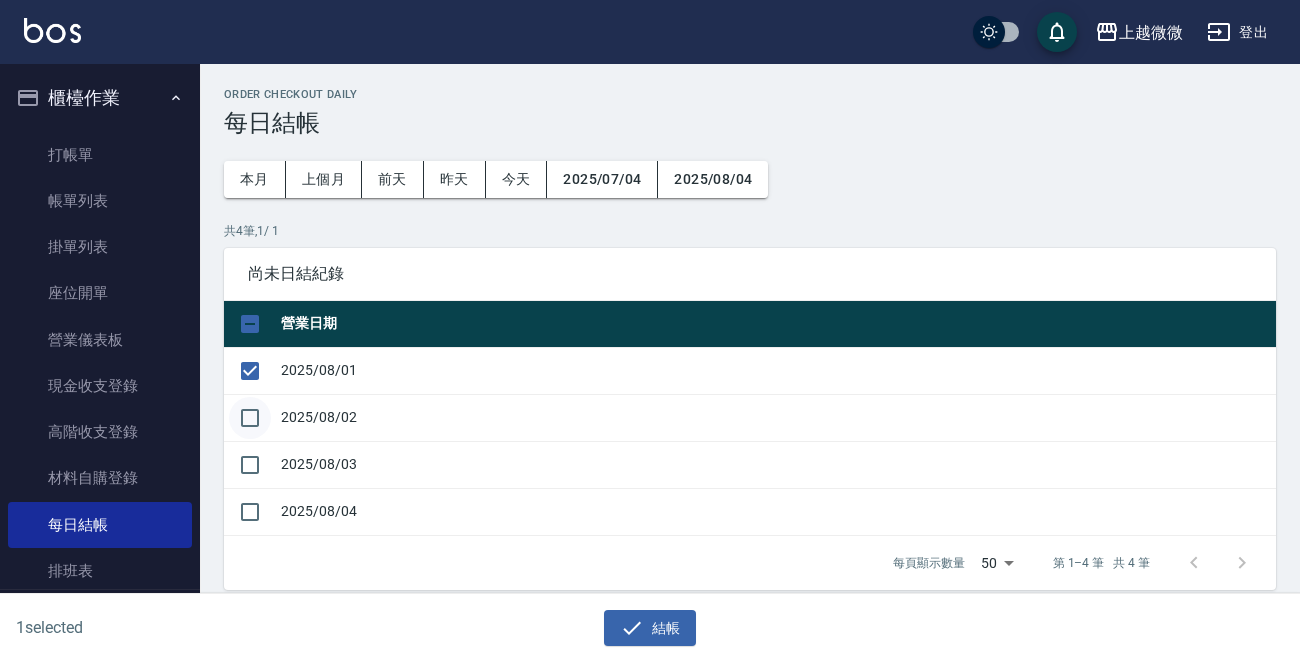 click at bounding box center (250, 418) 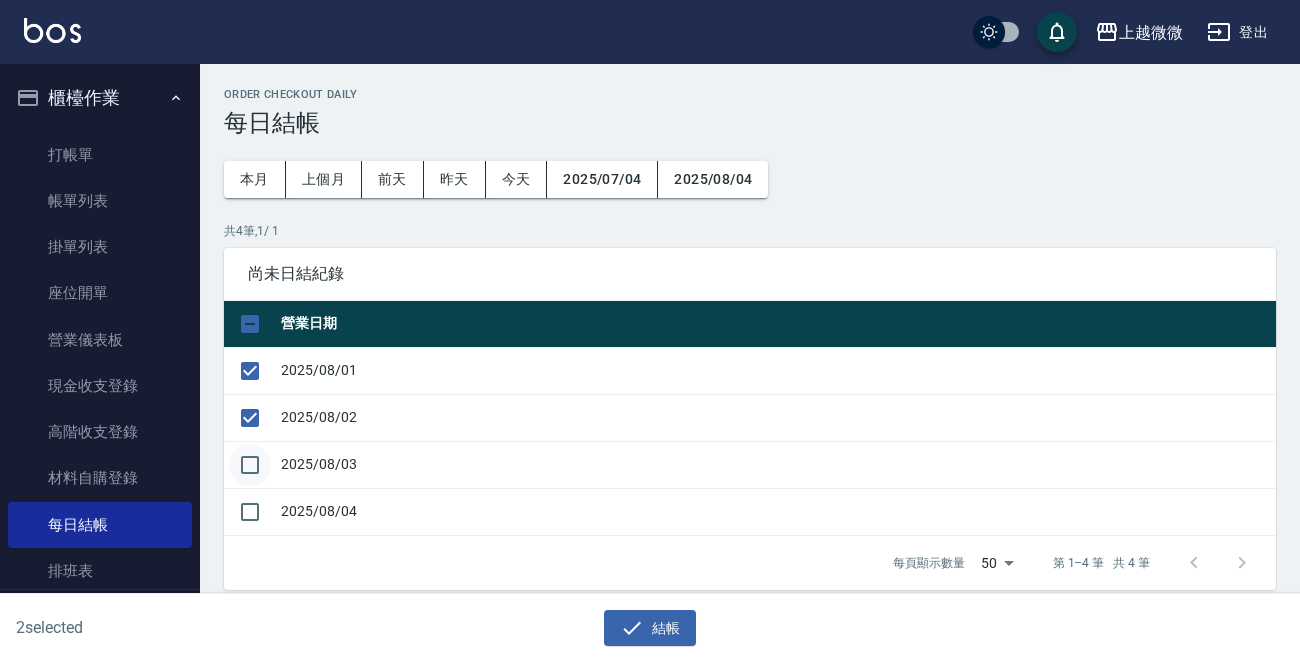 click at bounding box center [250, 465] 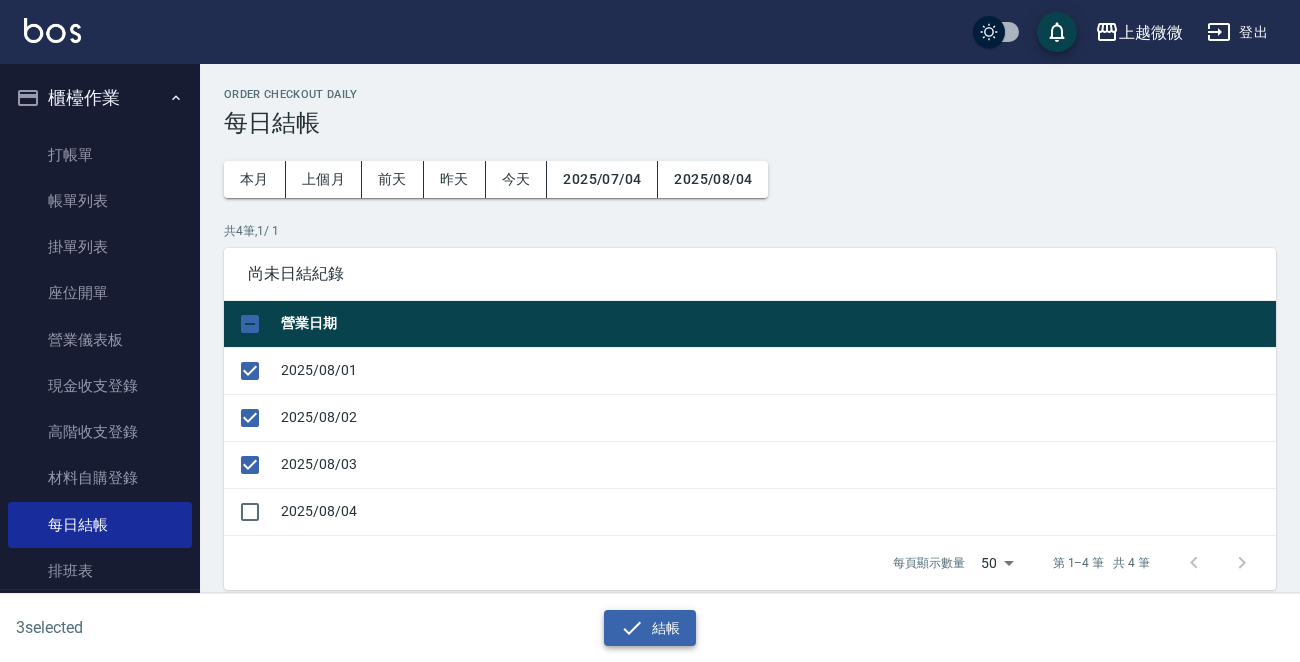 click on "結帳" at bounding box center [650, 628] 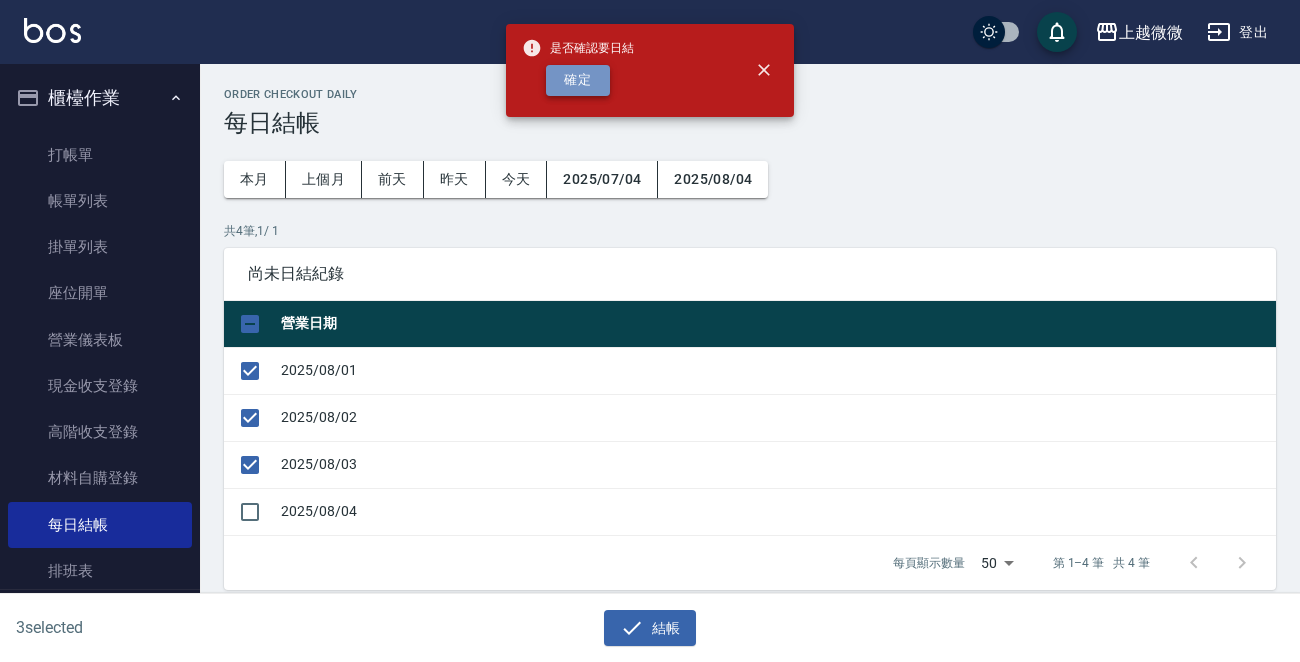 click on "確定" at bounding box center (578, 80) 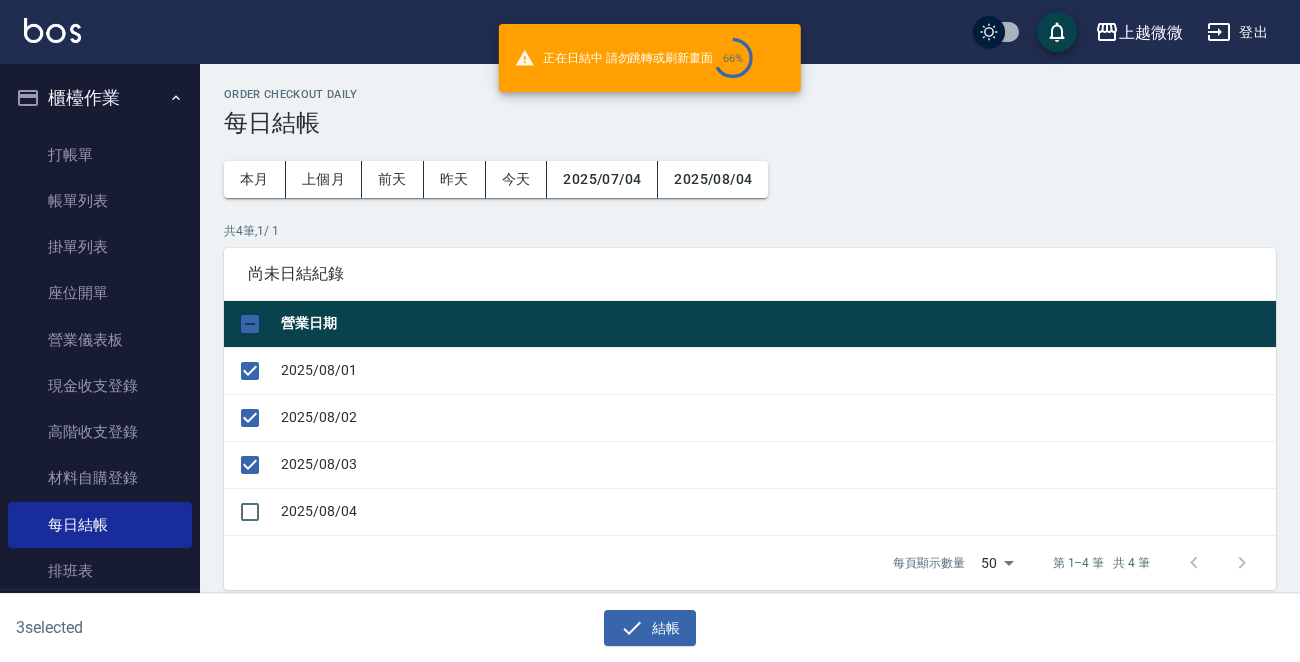 checkbox on "false" 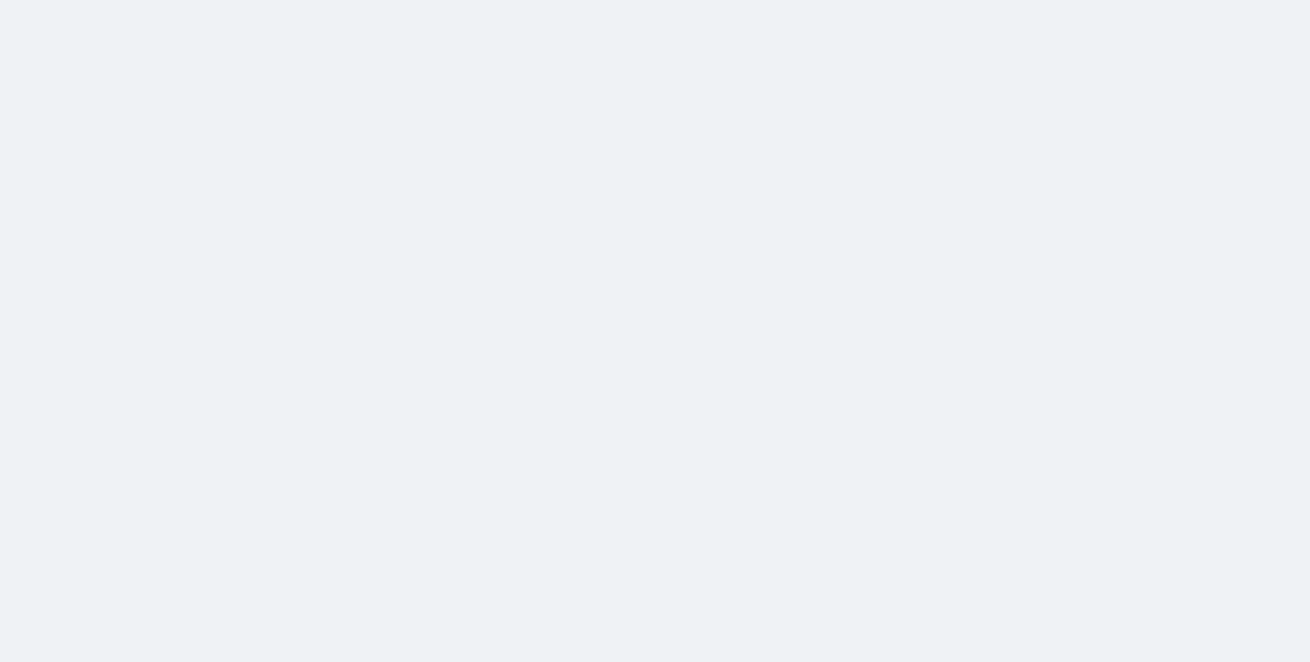 scroll, scrollTop: 0, scrollLeft: 0, axis: both 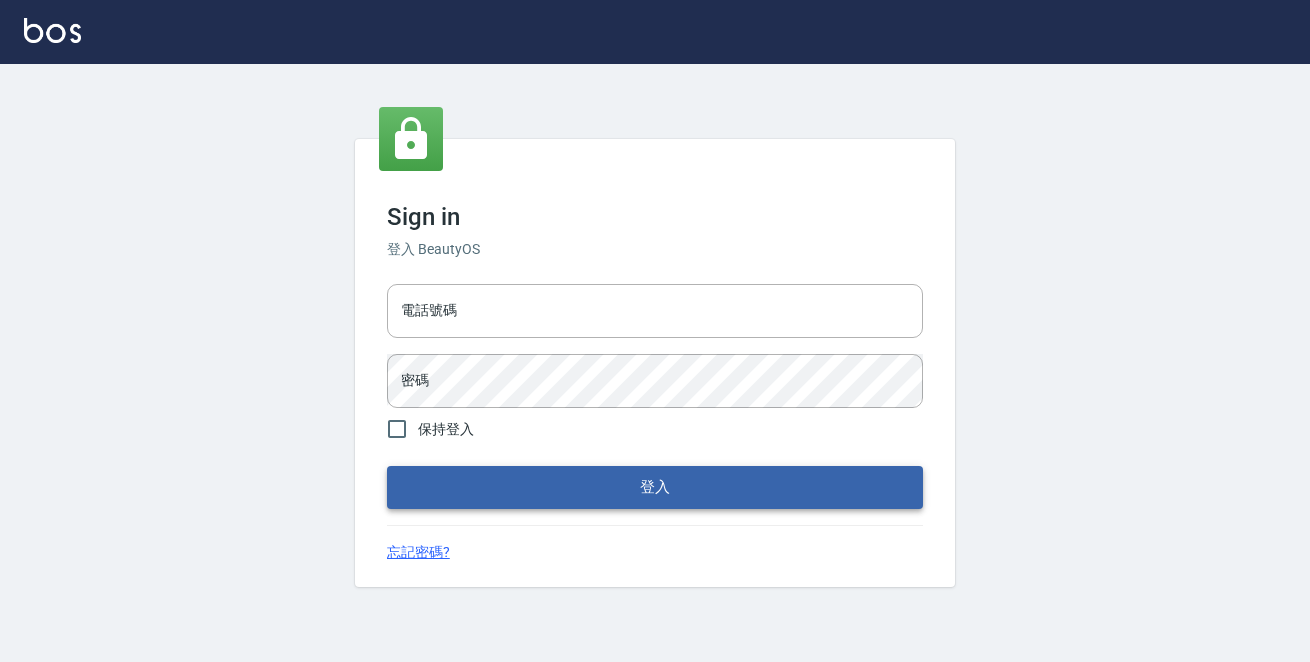 type on "[PHONE]" 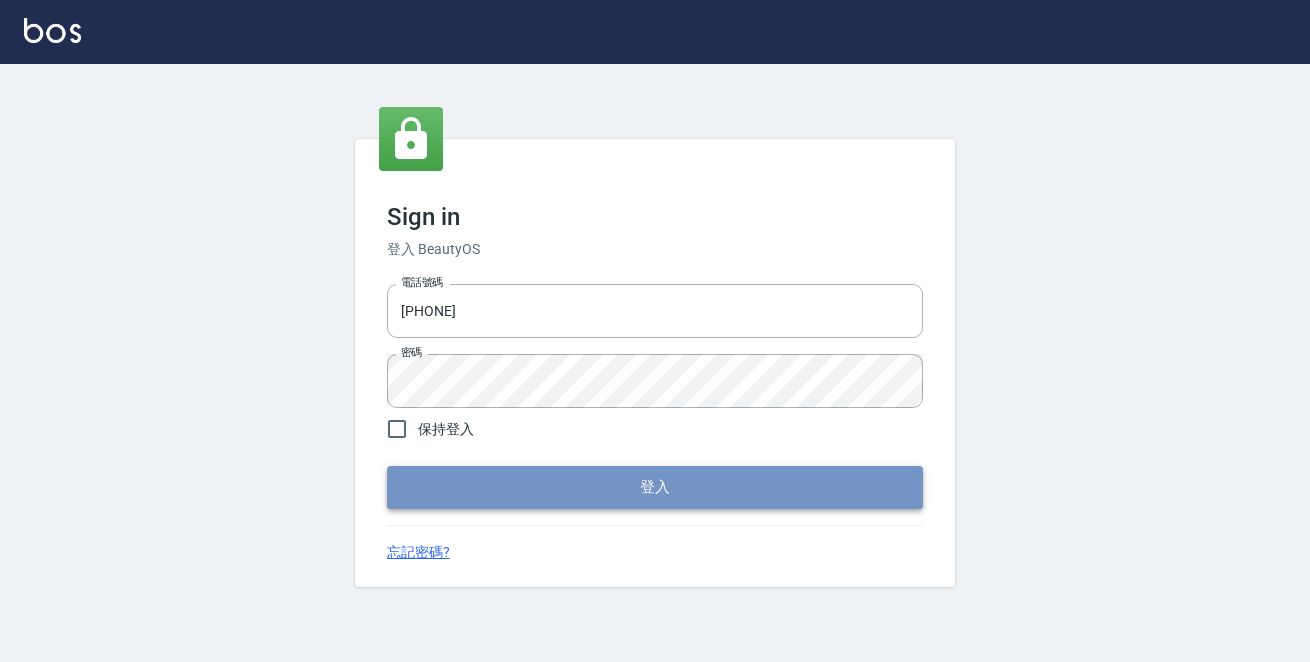 click on "登入" at bounding box center (655, 487) 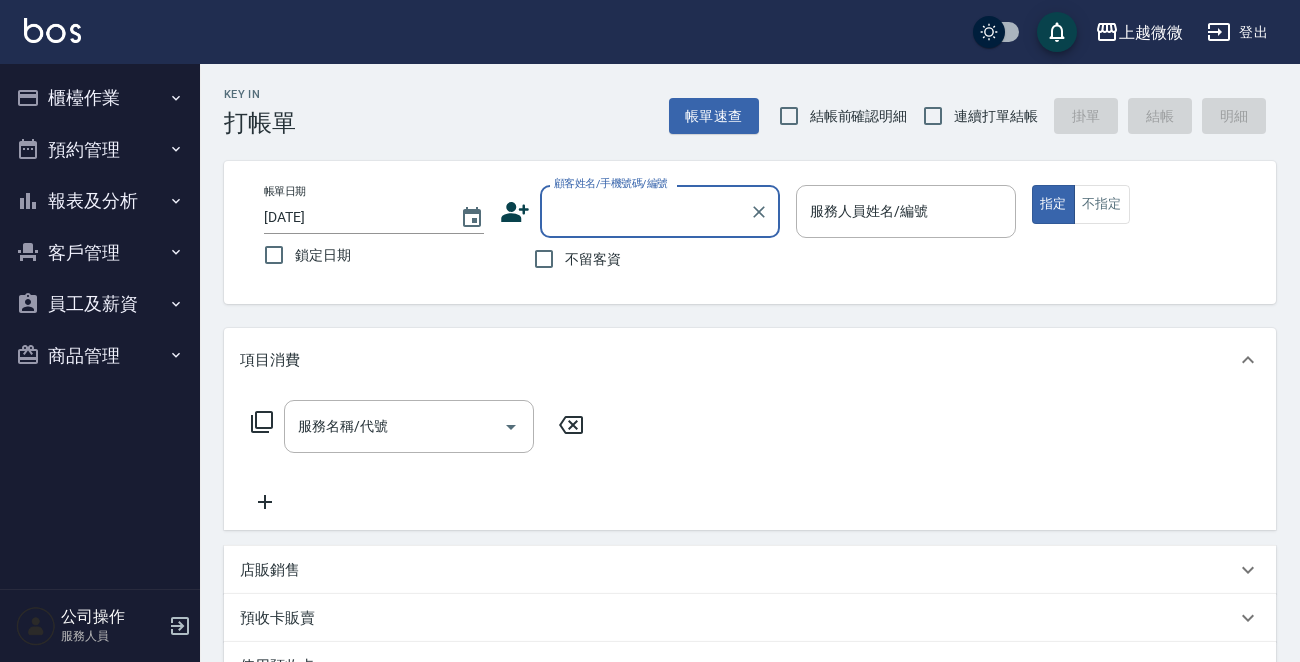 click on "客戶管理" at bounding box center [100, 253] 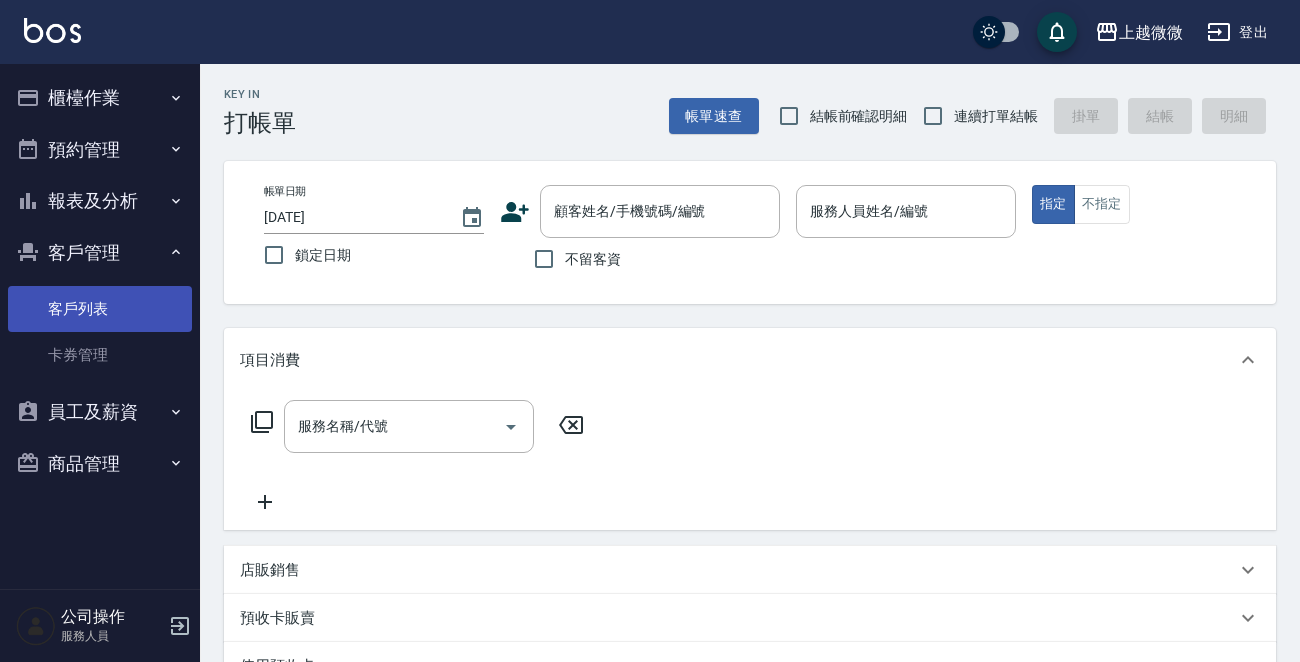 click on "客戶列表" at bounding box center (100, 309) 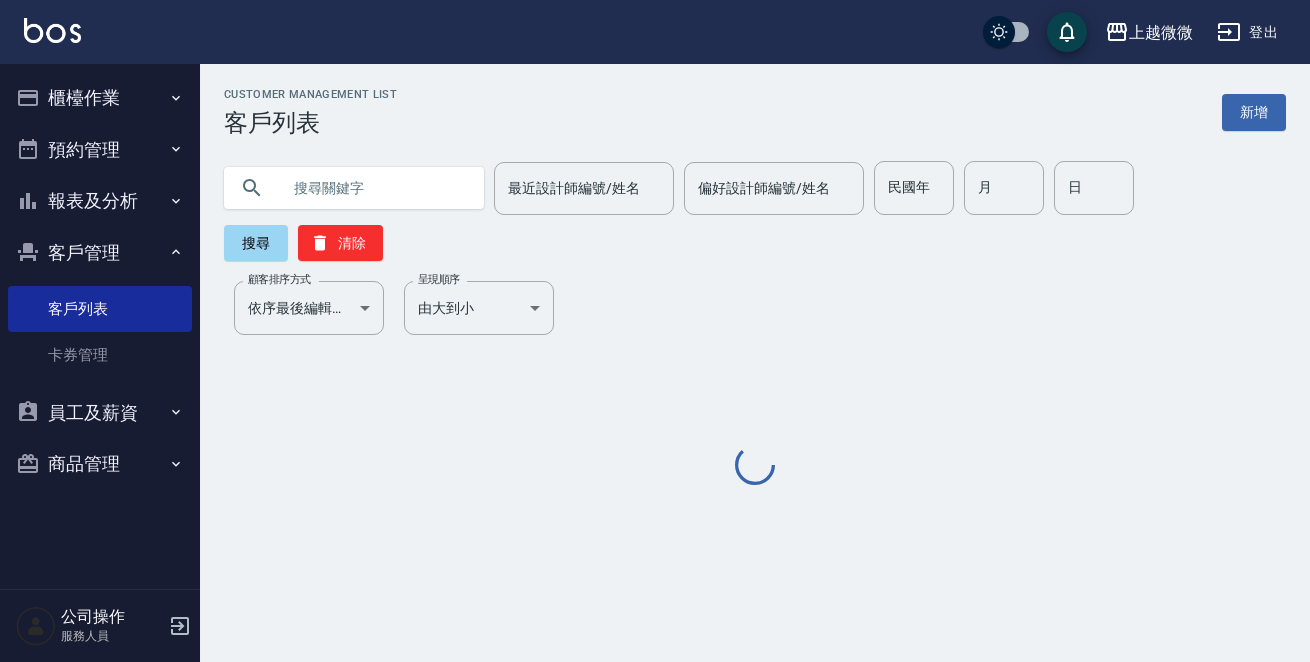 click at bounding box center [374, 188] 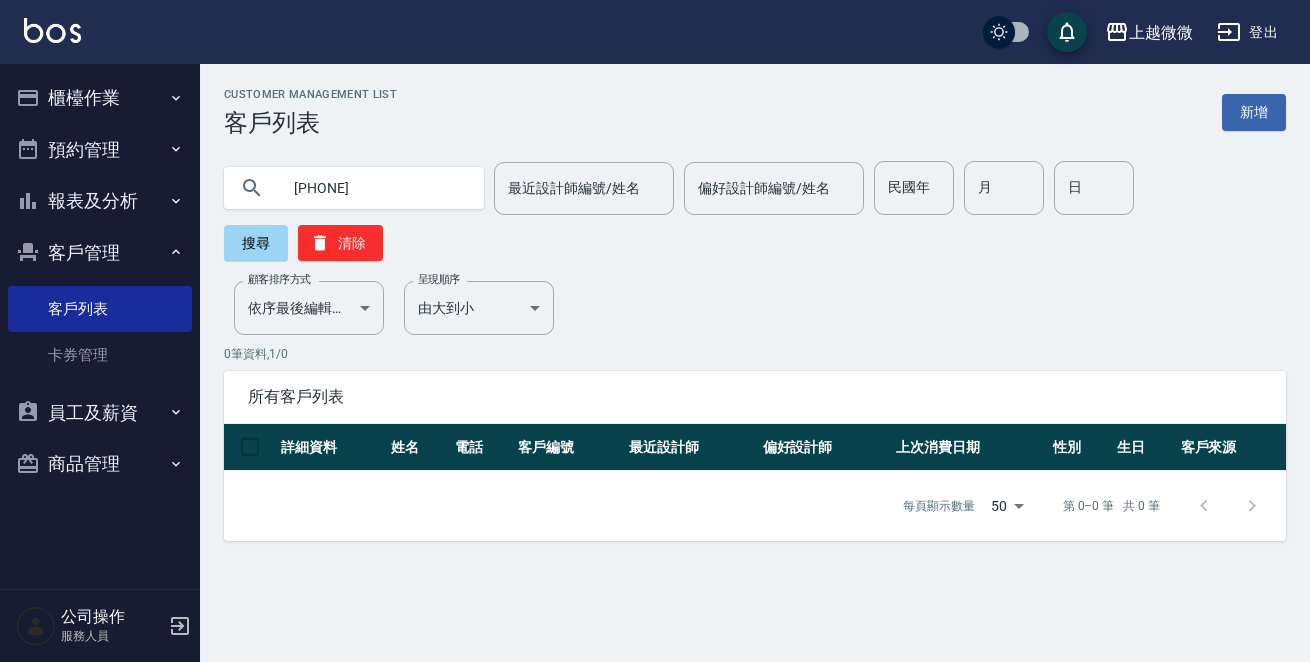 drag, startPoint x: 388, startPoint y: 200, endPoint x: 0, endPoint y: 157, distance: 390.37546 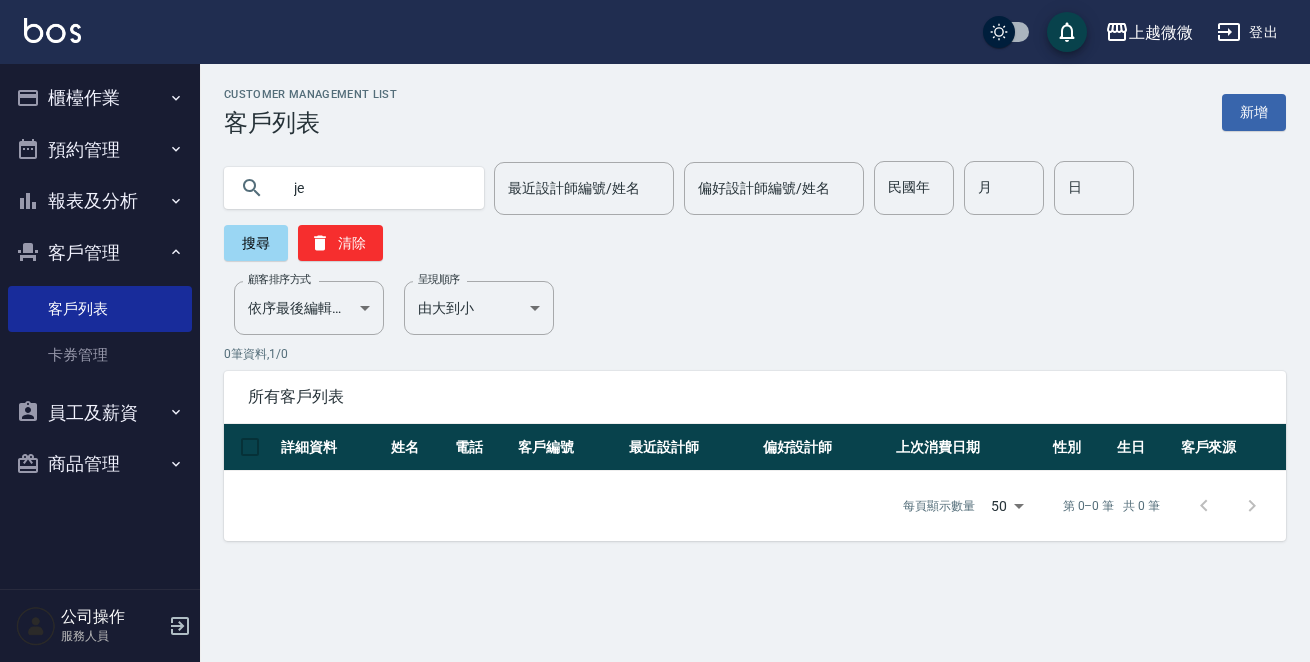 type on "j" 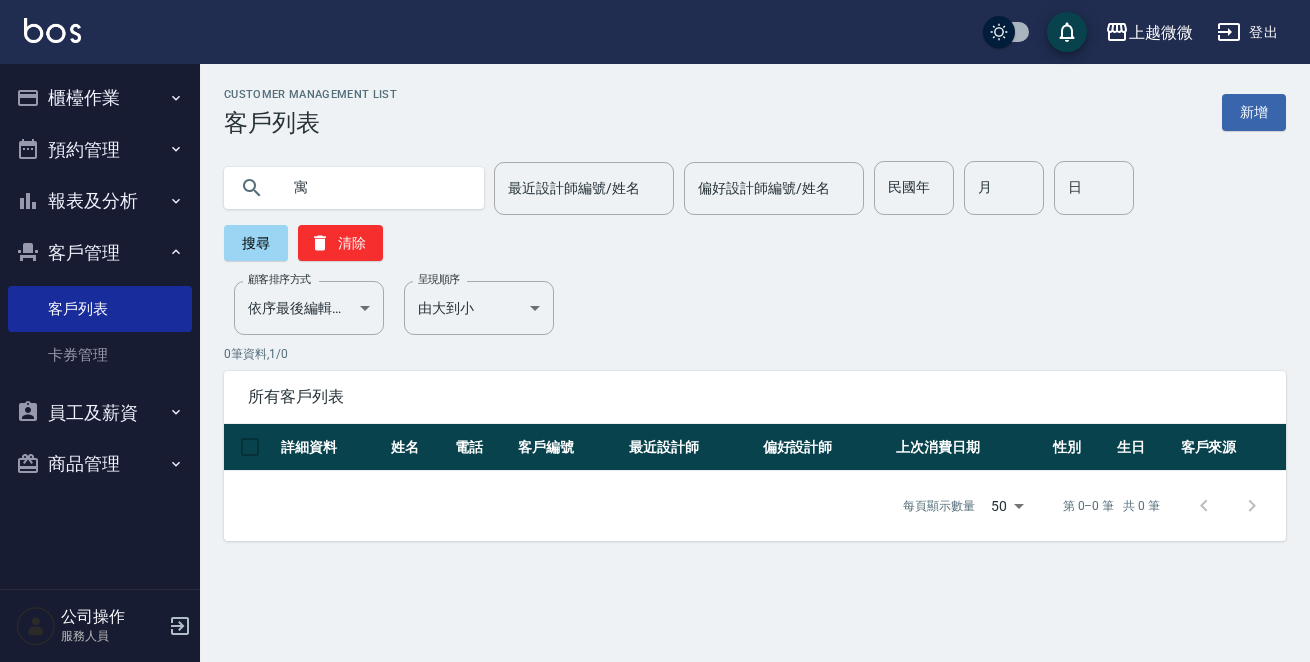 type on "寓" 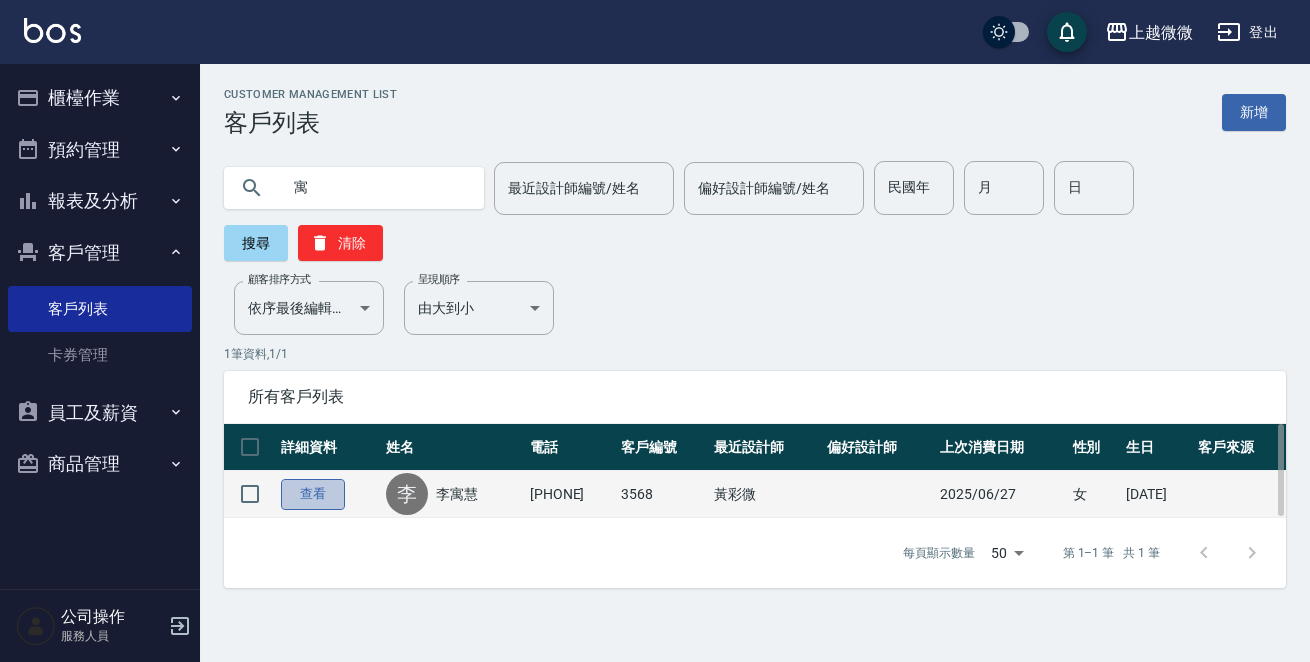 click on "查看" at bounding box center [313, 494] 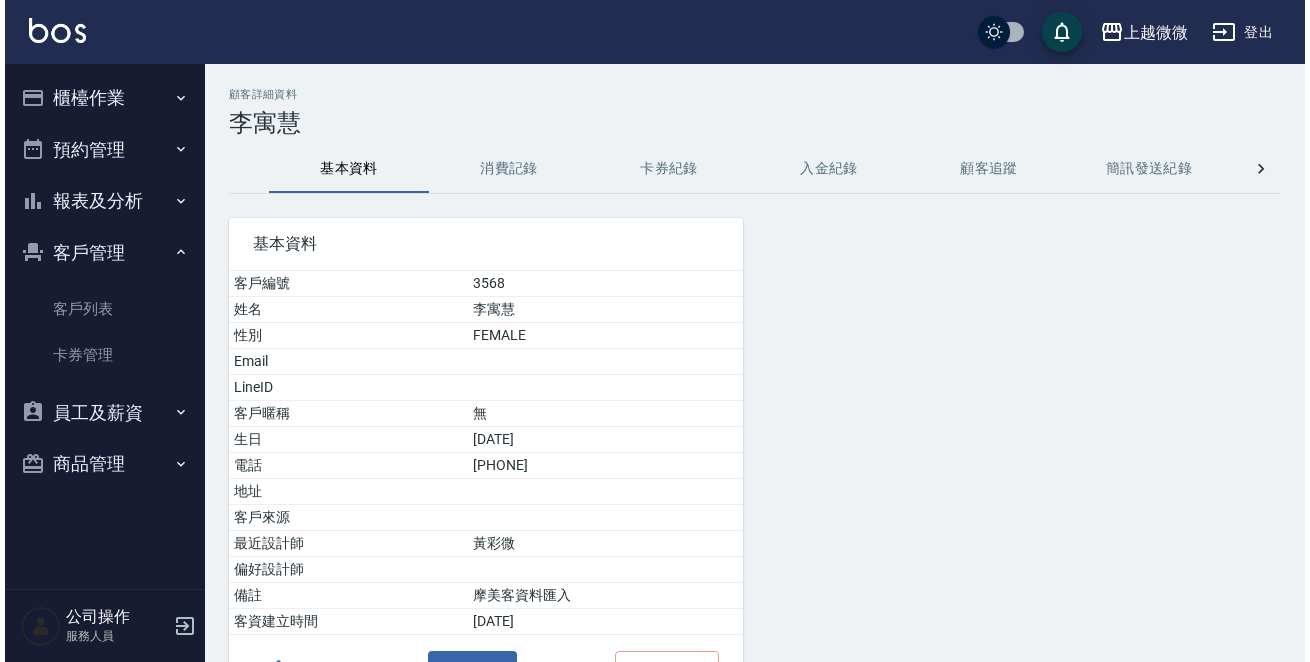 scroll, scrollTop: 124, scrollLeft: 0, axis: vertical 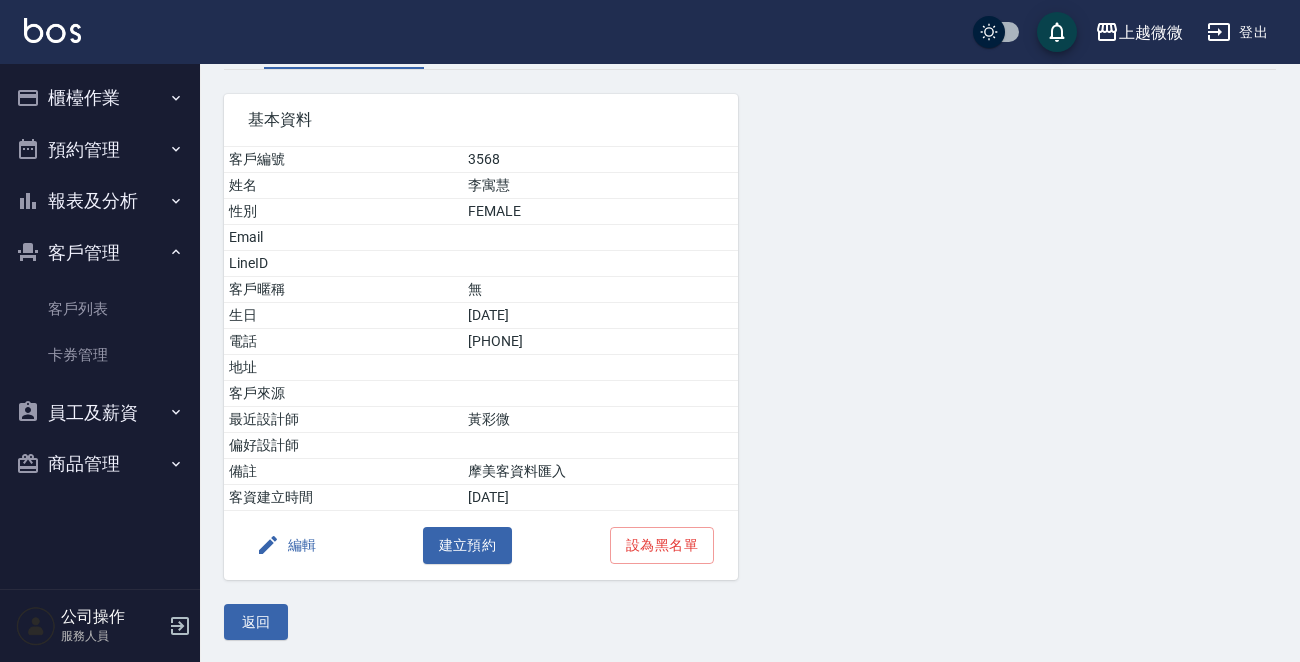 click on "編輯" at bounding box center (286, 545) 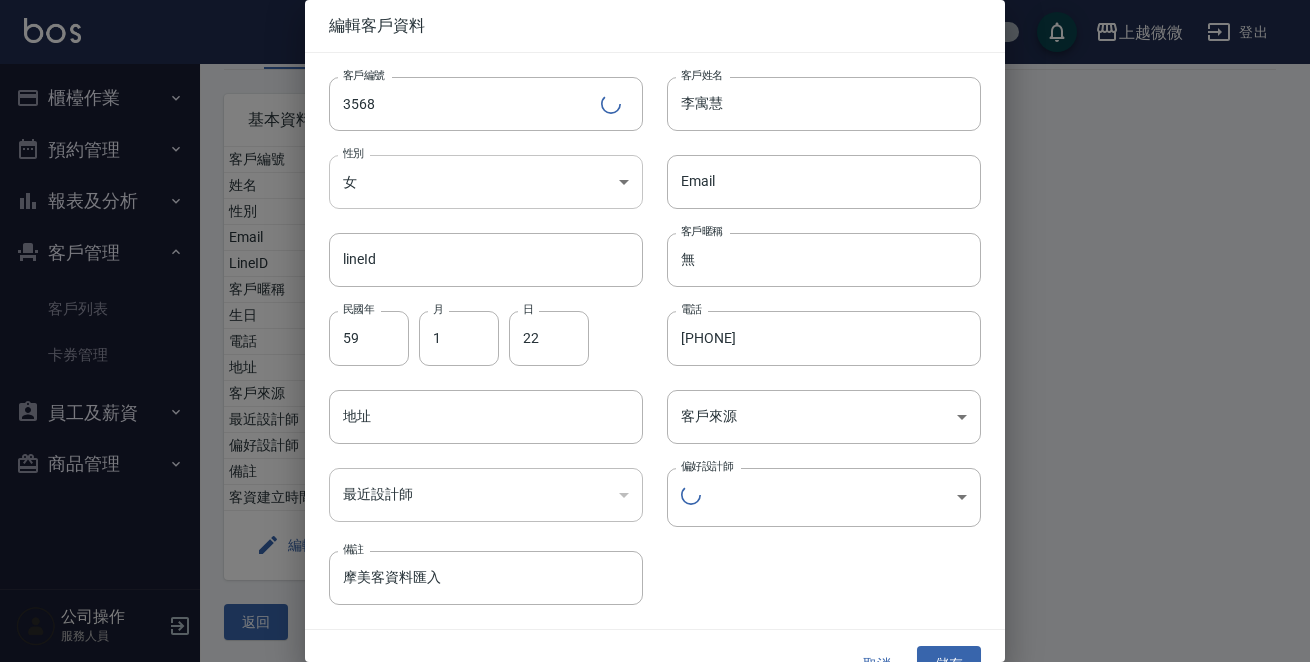 type 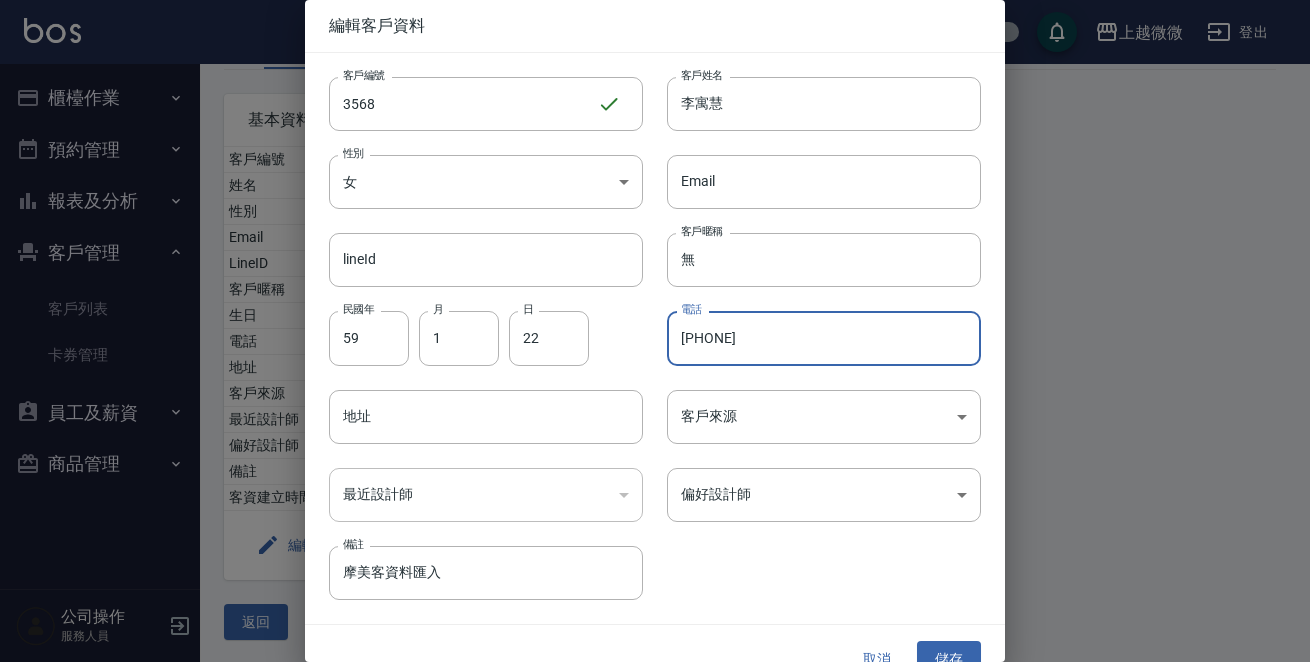 drag, startPoint x: 788, startPoint y: 333, endPoint x: 636, endPoint y: 331, distance: 152.01315 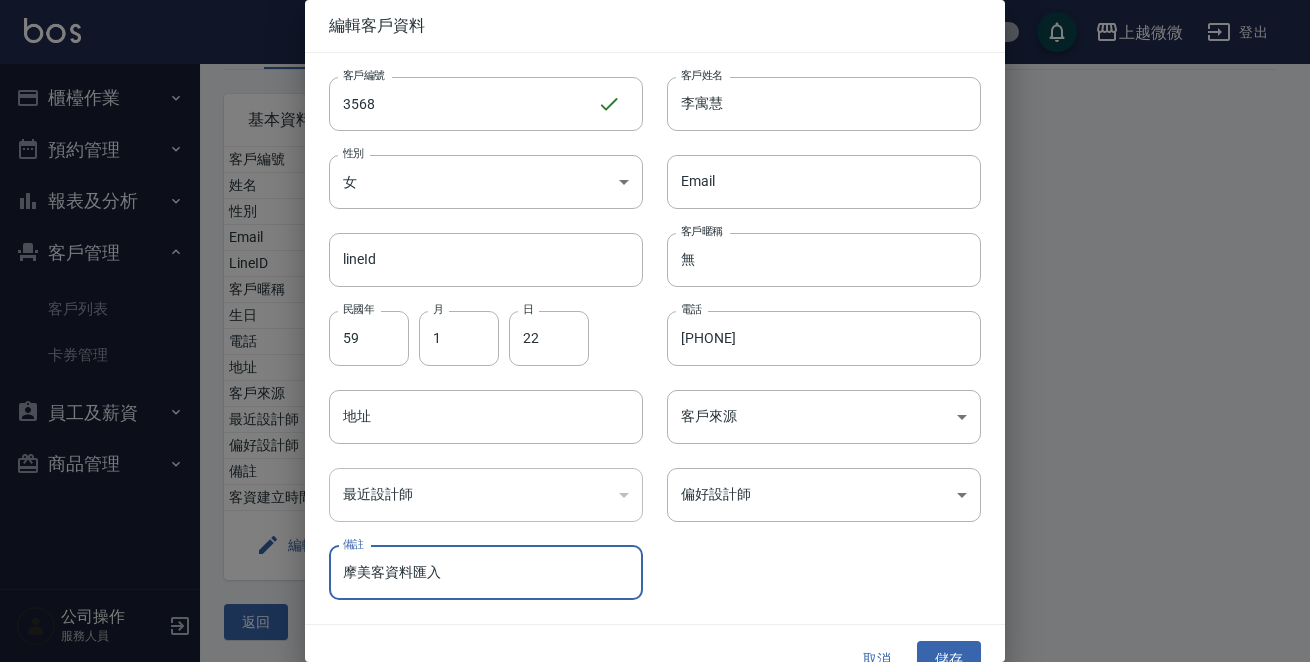 drag, startPoint x: 521, startPoint y: 574, endPoint x: 604, endPoint y: 450, distance: 149.21461 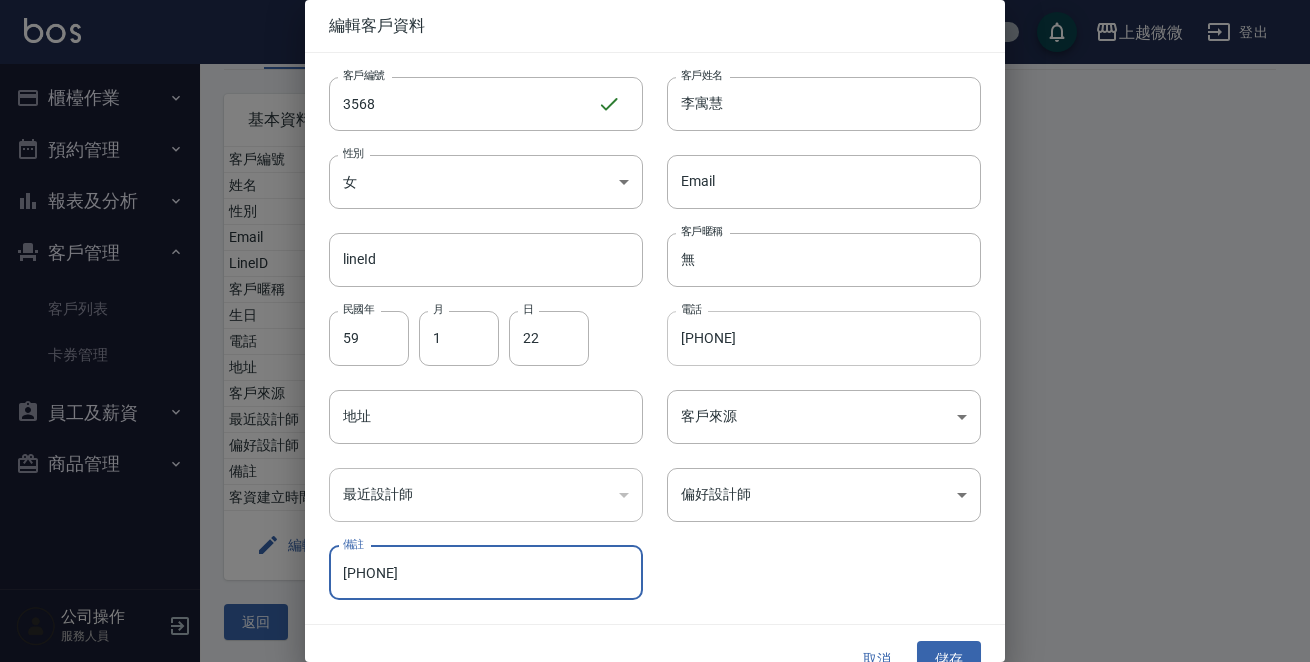type on "[PHONE]" 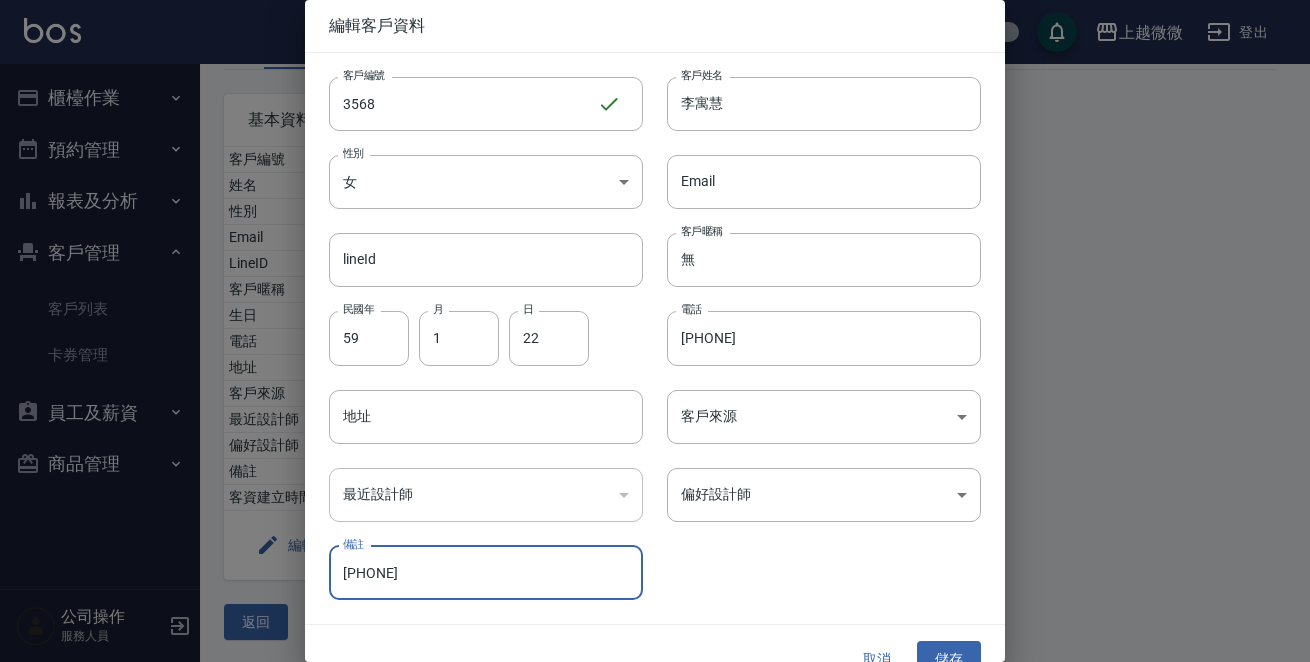 drag, startPoint x: 815, startPoint y: 362, endPoint x: 283, endPoint y: 302, distance: 535.37274 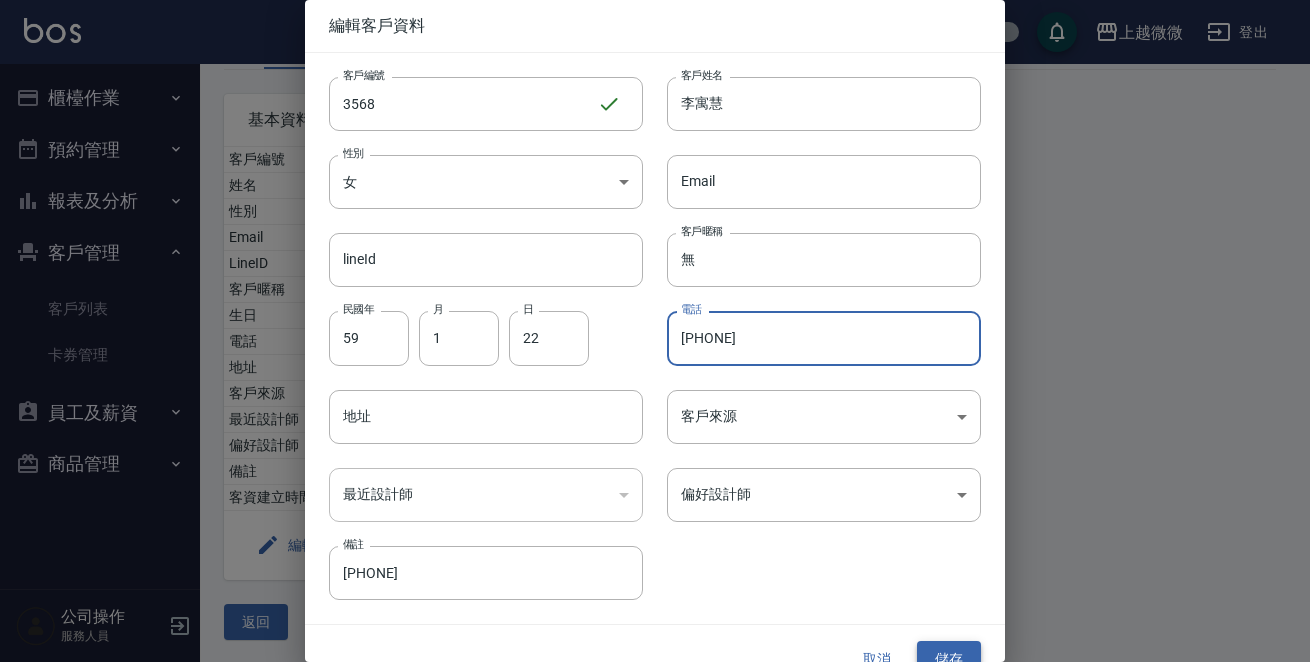 type on "[PHONE]" 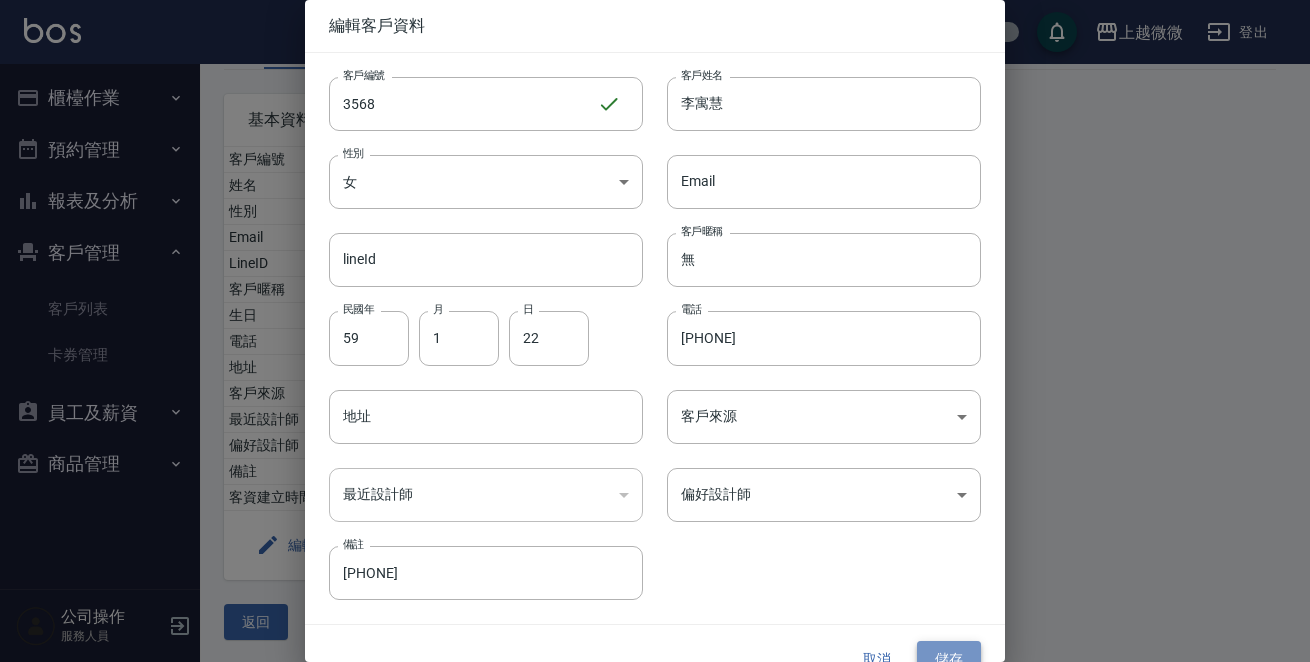 click on "儲存" at bounding box center (949, 659) 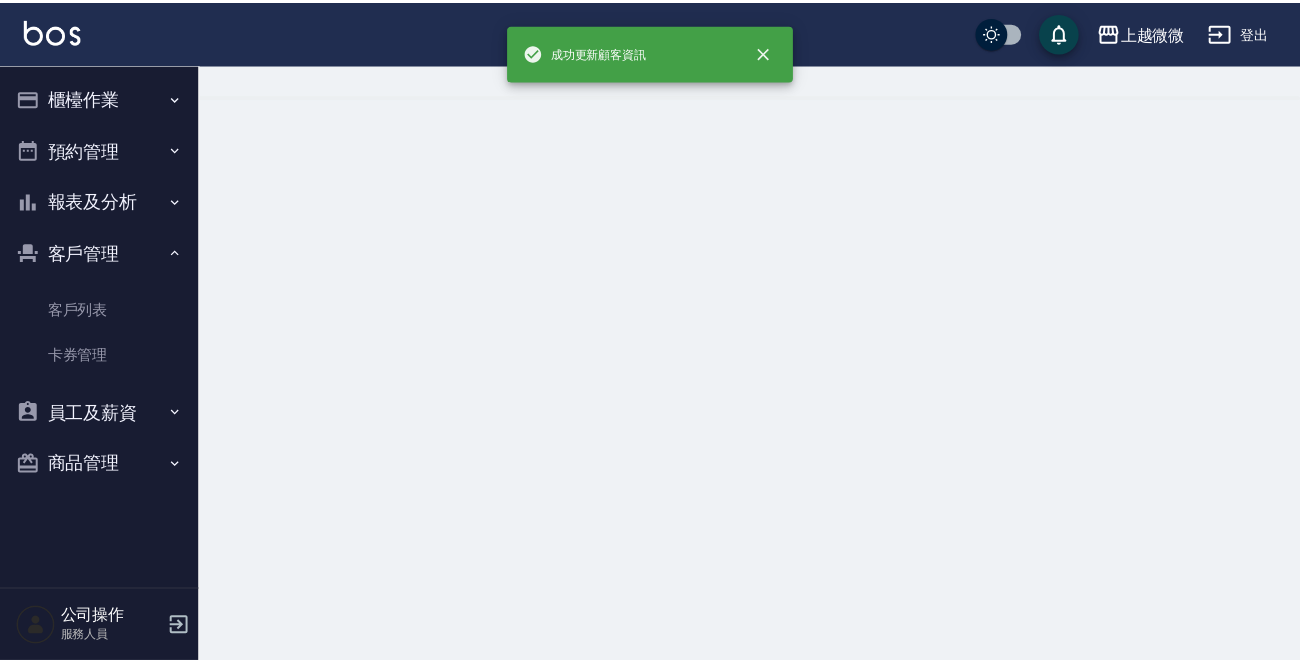 scroll, scrollTop: 0, scrollLeft: 0, axis: both 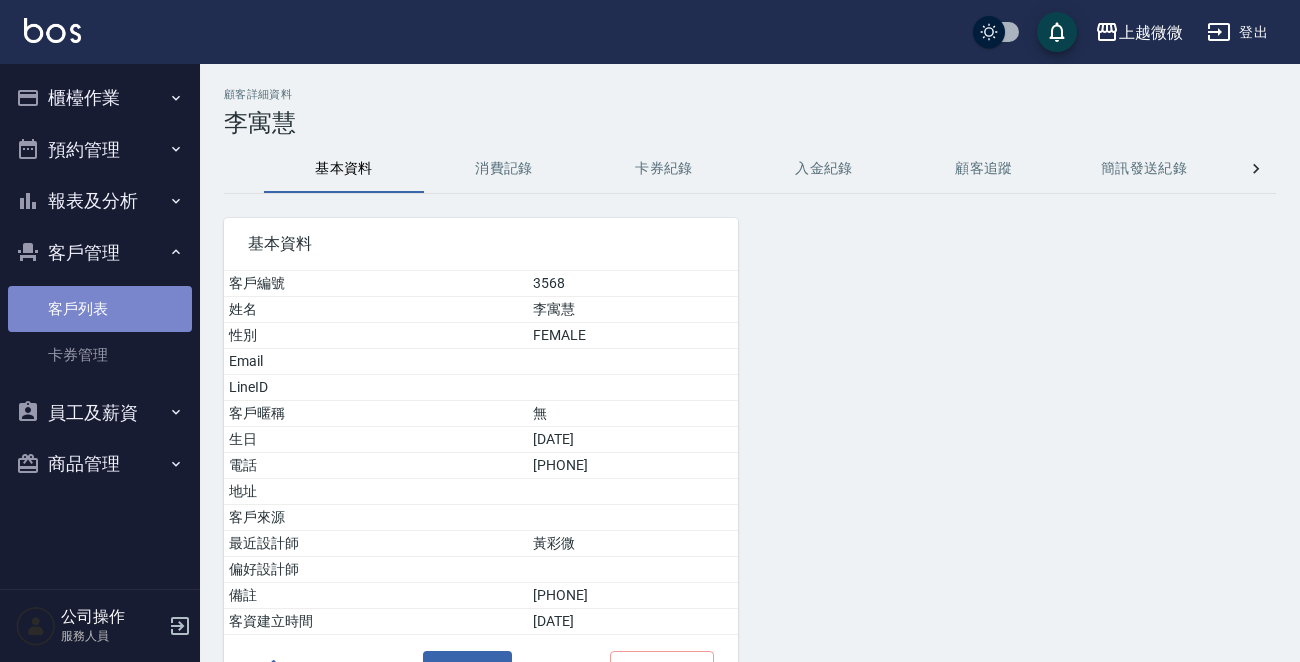 click on "客戶列表" at bounding box center (100, 309) 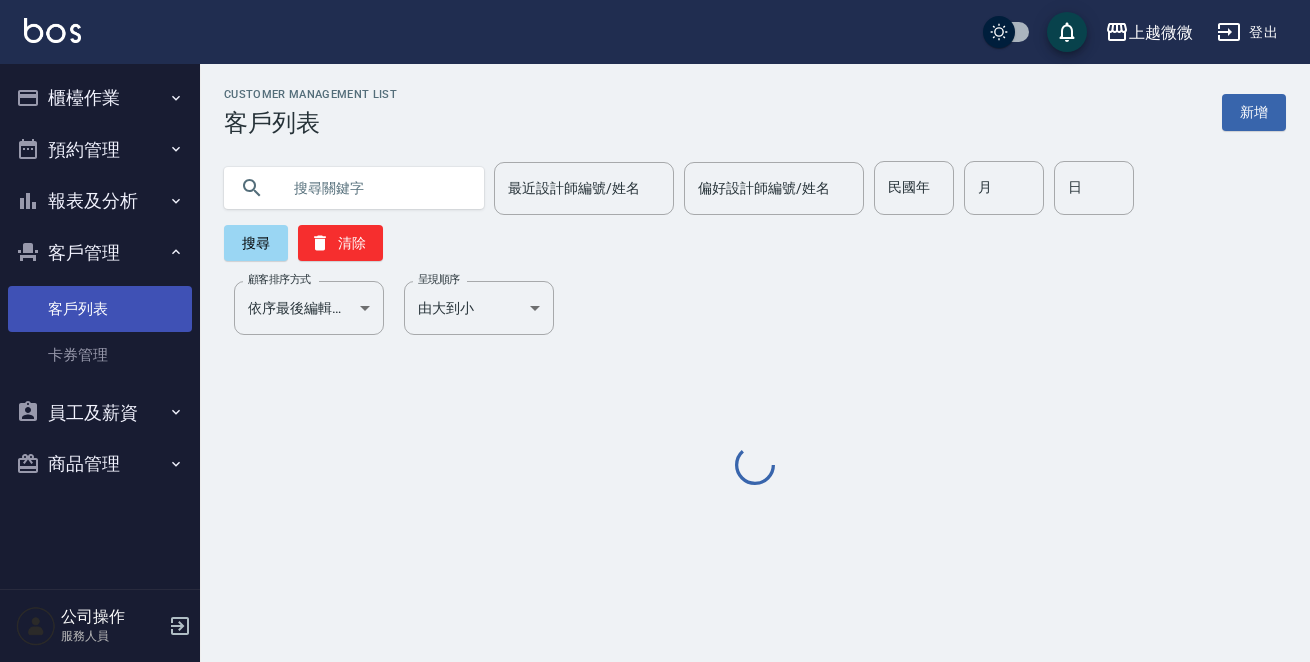 click on "客戶列表" at bounding box center [100, 309] 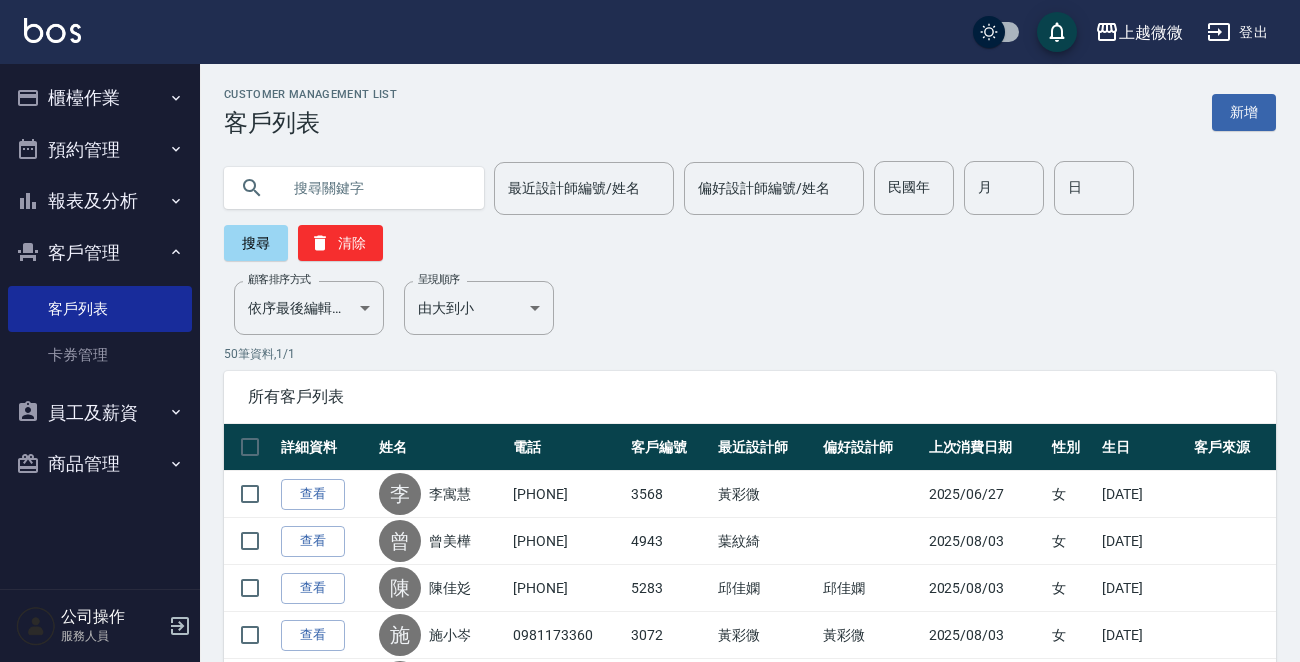 click at bounding box center (374, 188) 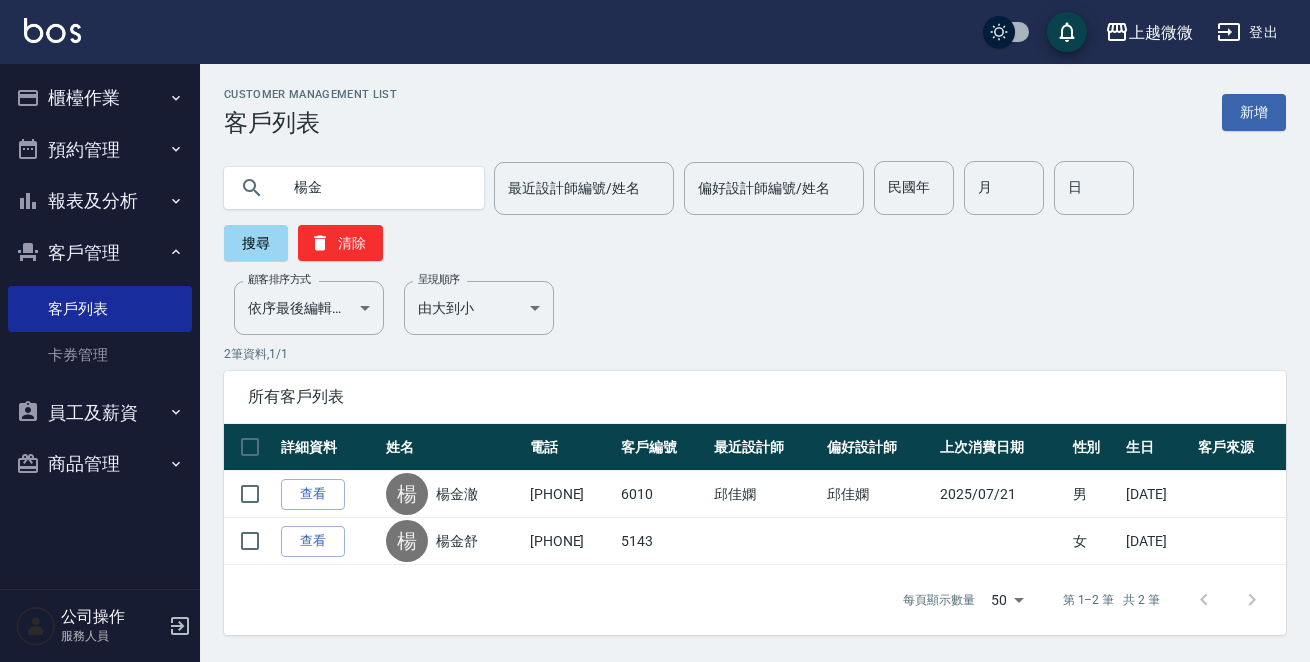type on "楊" 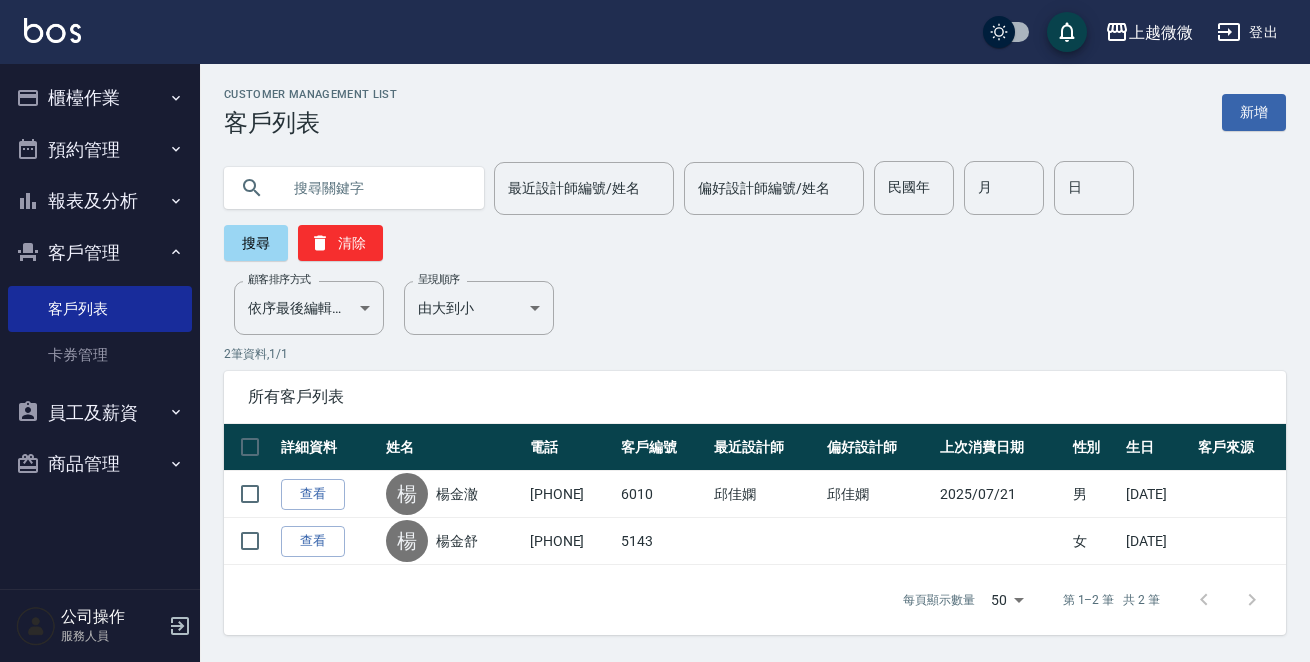 type 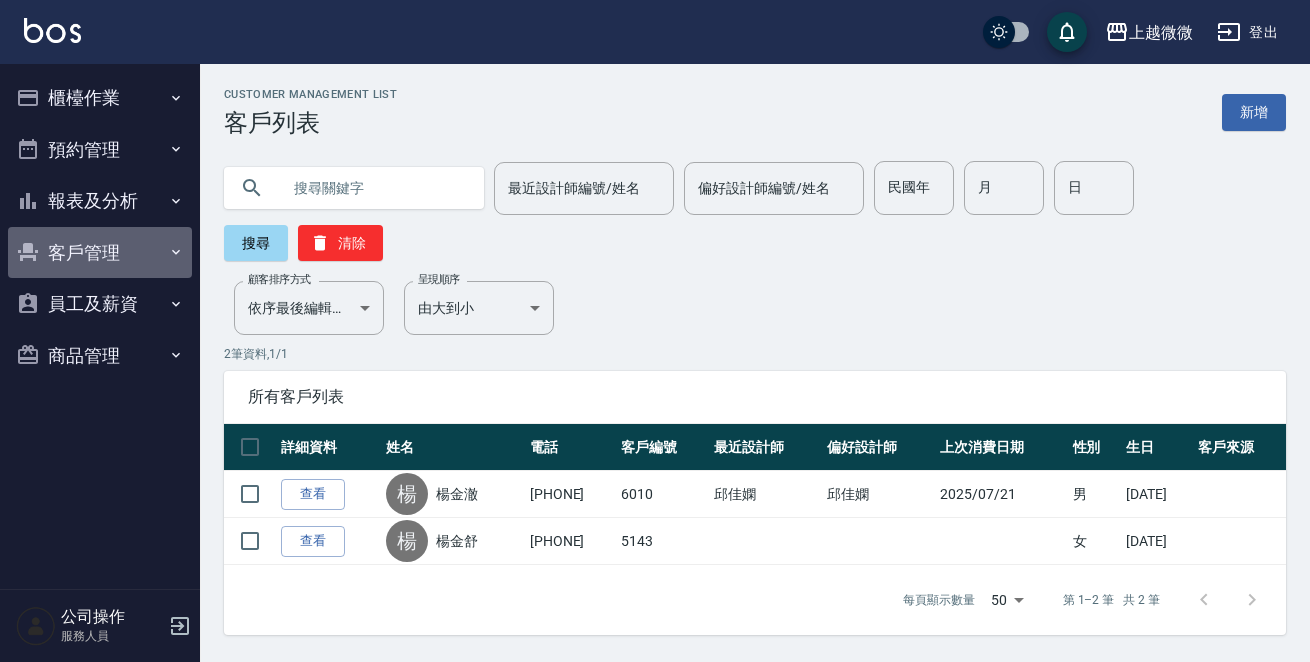 click on "客戶管理" at bounding box center (100, 253) 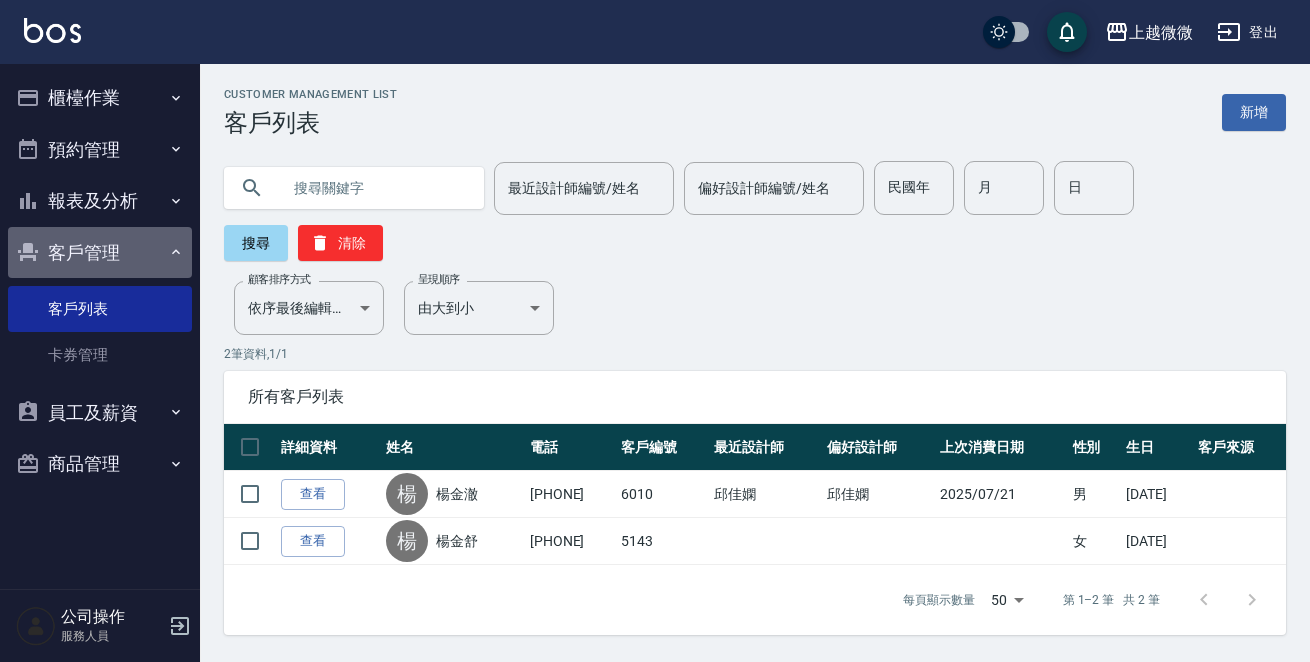 click on "客戶管理" at bounding box center (100, 253) 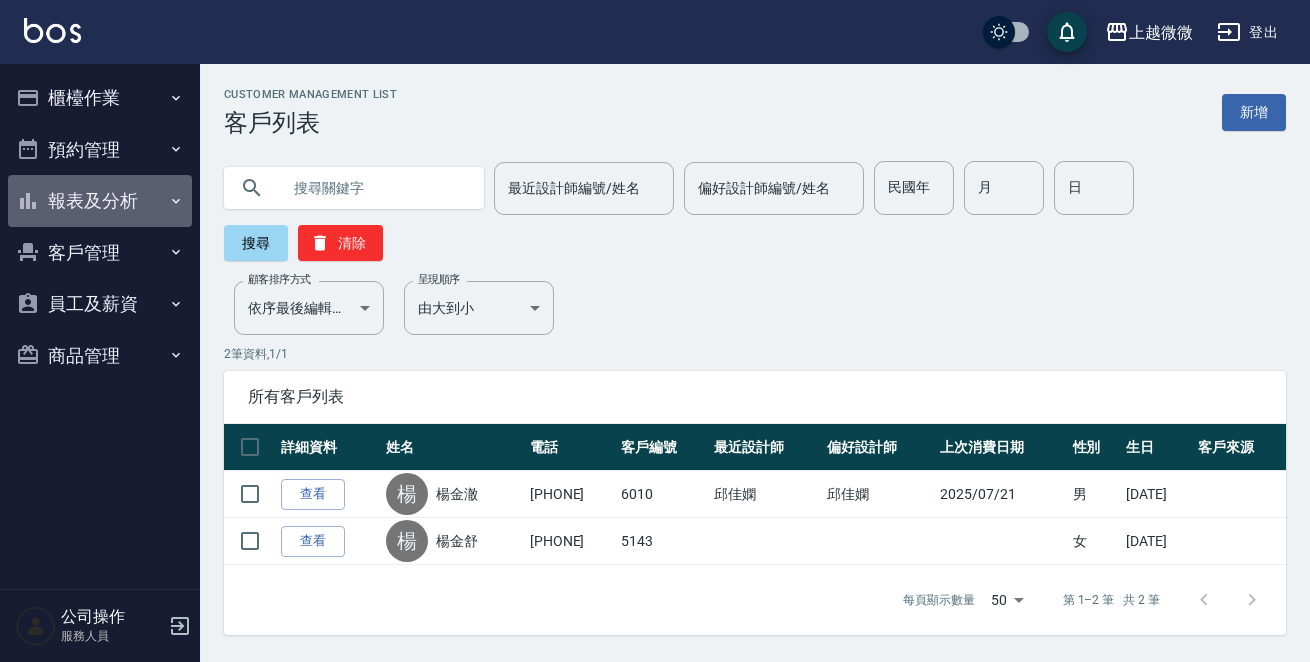 click on "報表及分析" at bounding box center [100, 201] 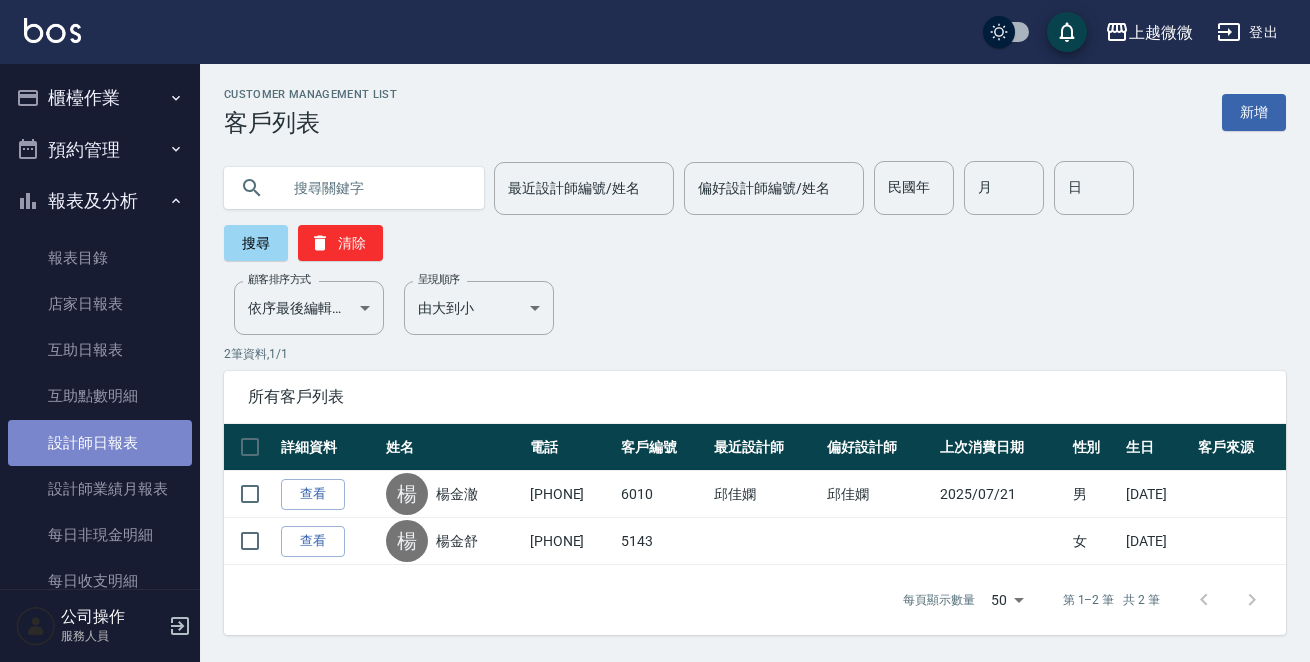 click on "設計師日報表" at bounding box center [100, 443] 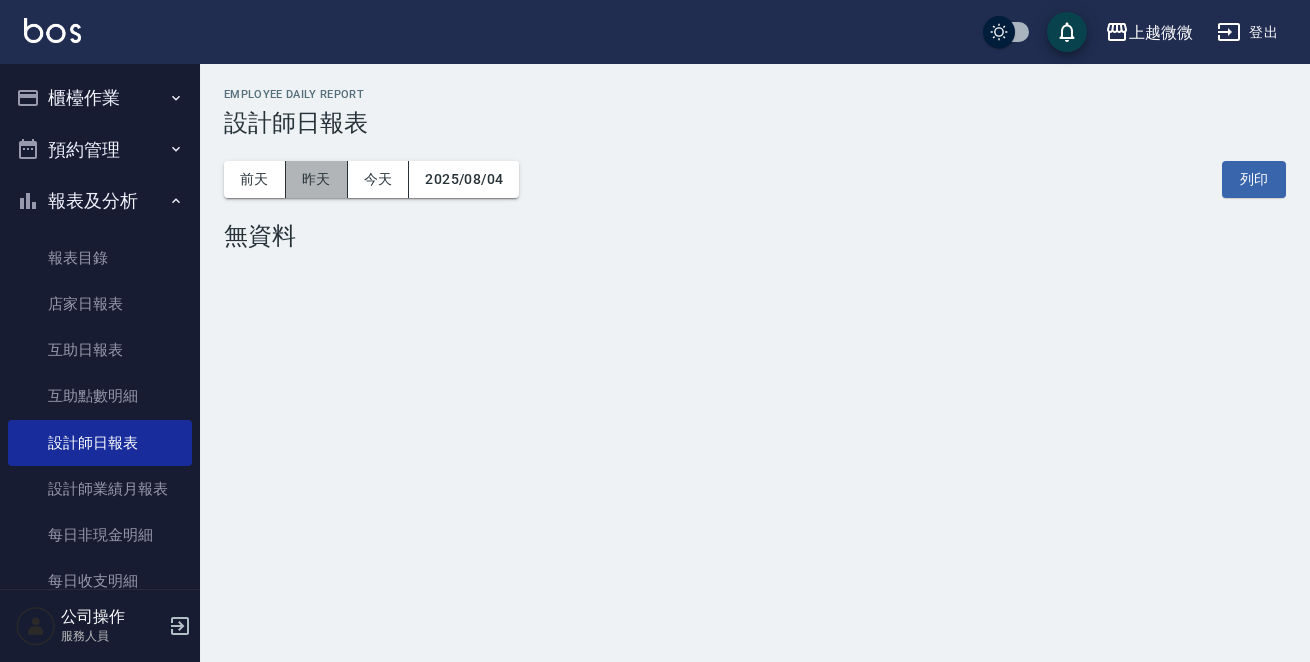 click on "昨天" at bounding box center [317, 179] 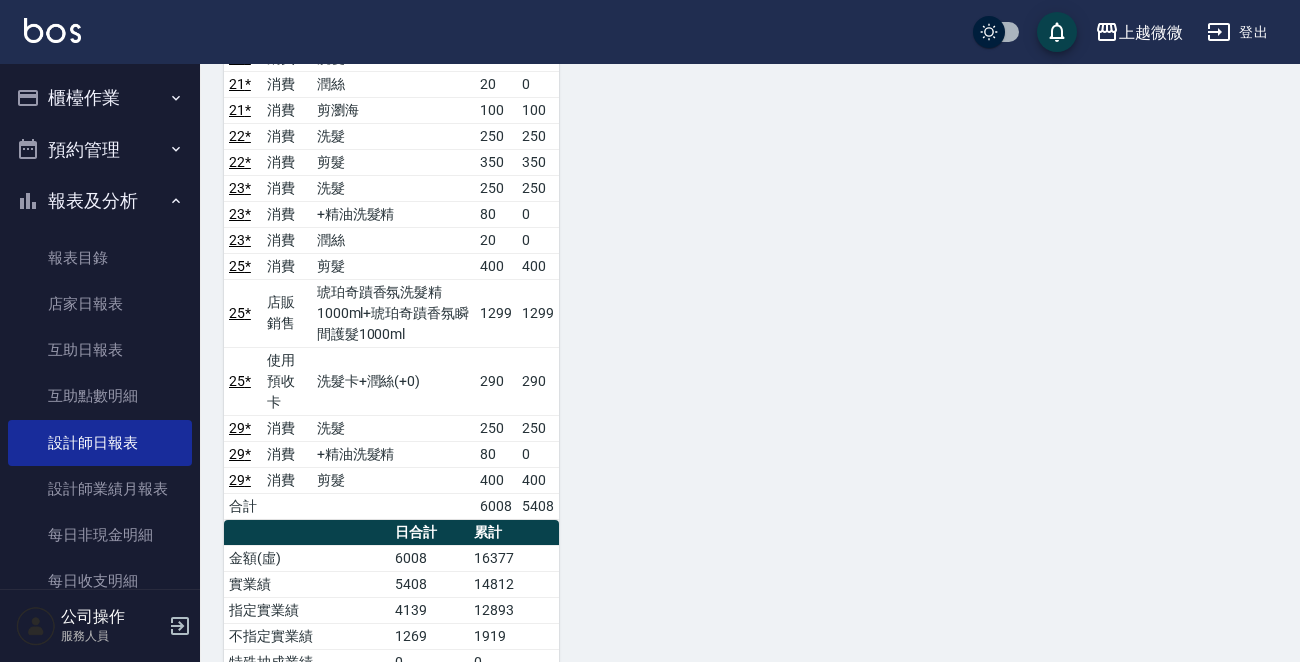 scroll, scrollTop: 1800, scrollLeft: 0, axis: vertical 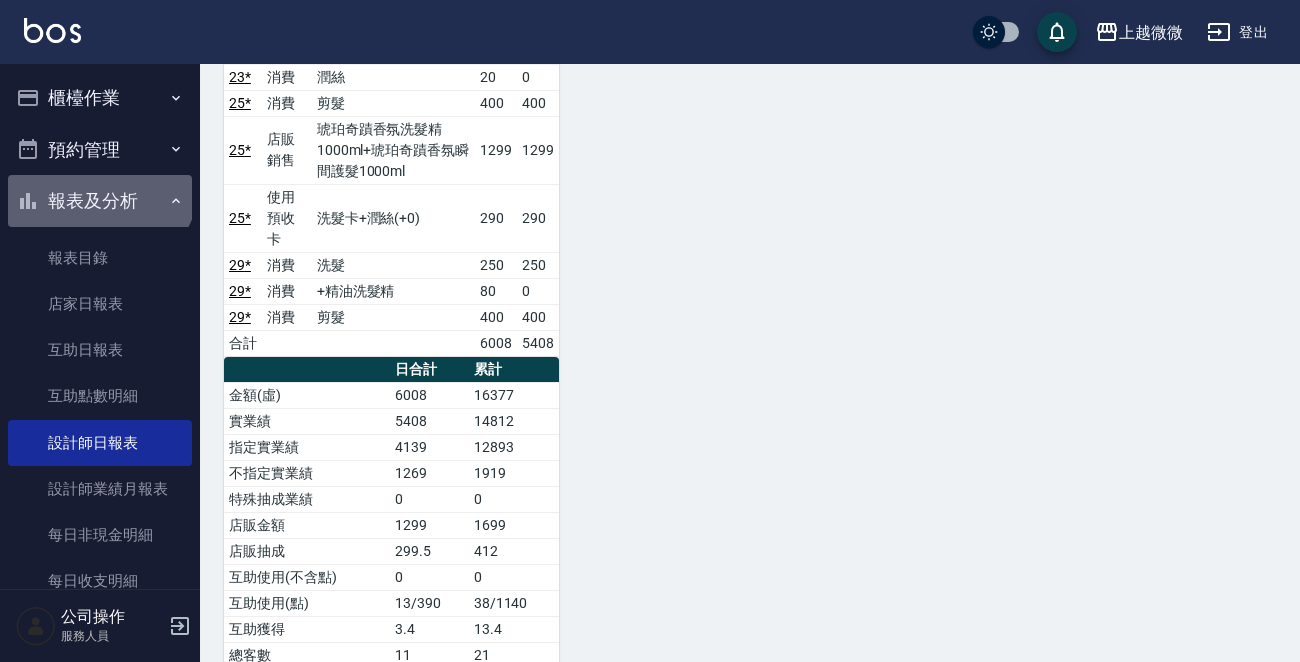 click on "報表及分析" at bounding box center [100, 201] 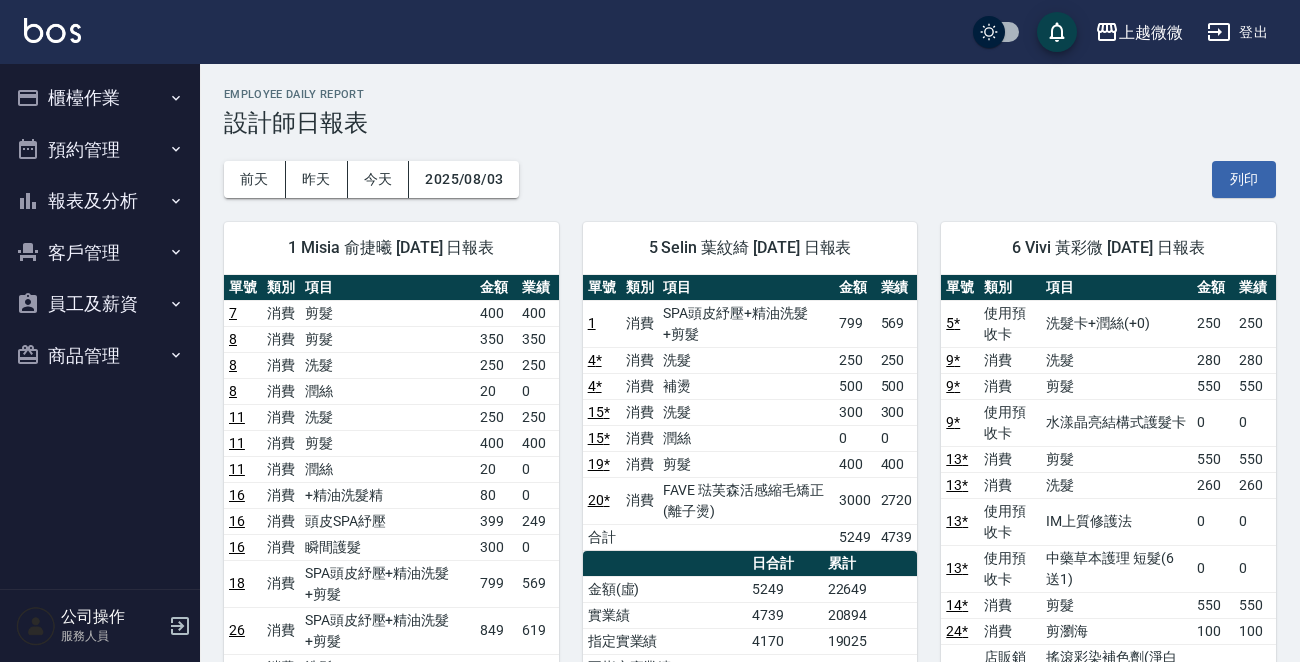 scroll, scrollTop: 0, scrollLeft: 0, axis: both 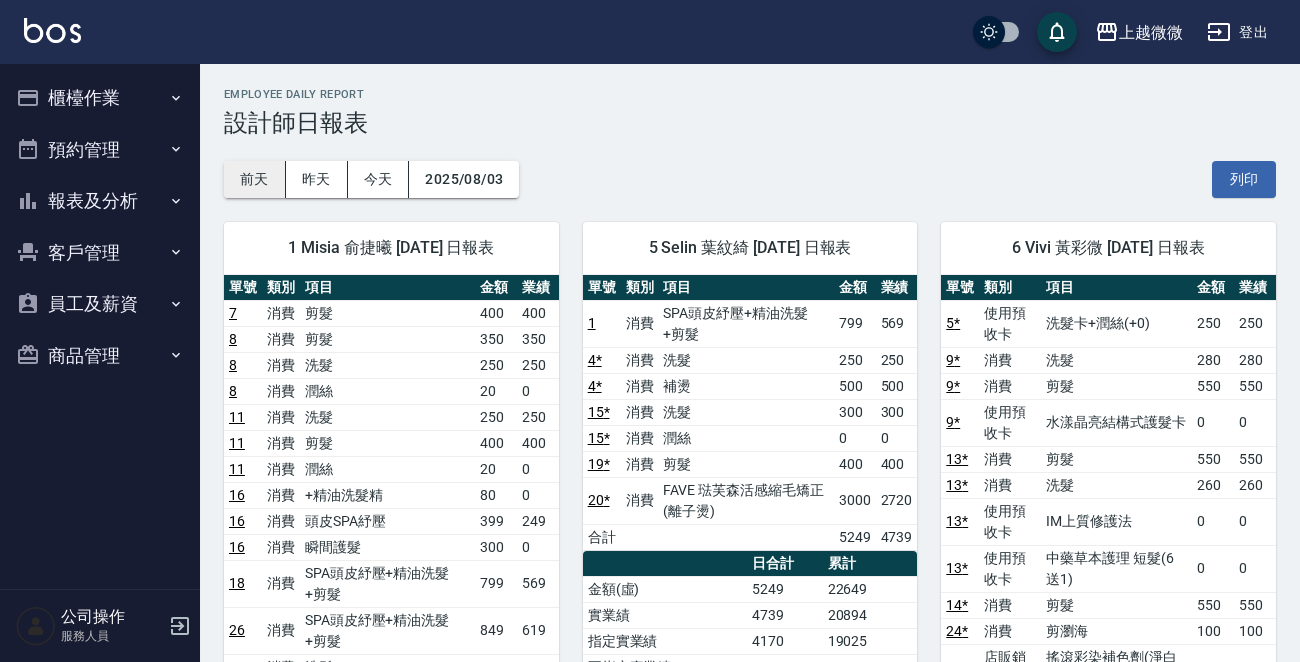click on "前天" at bounding box center (255, 179) 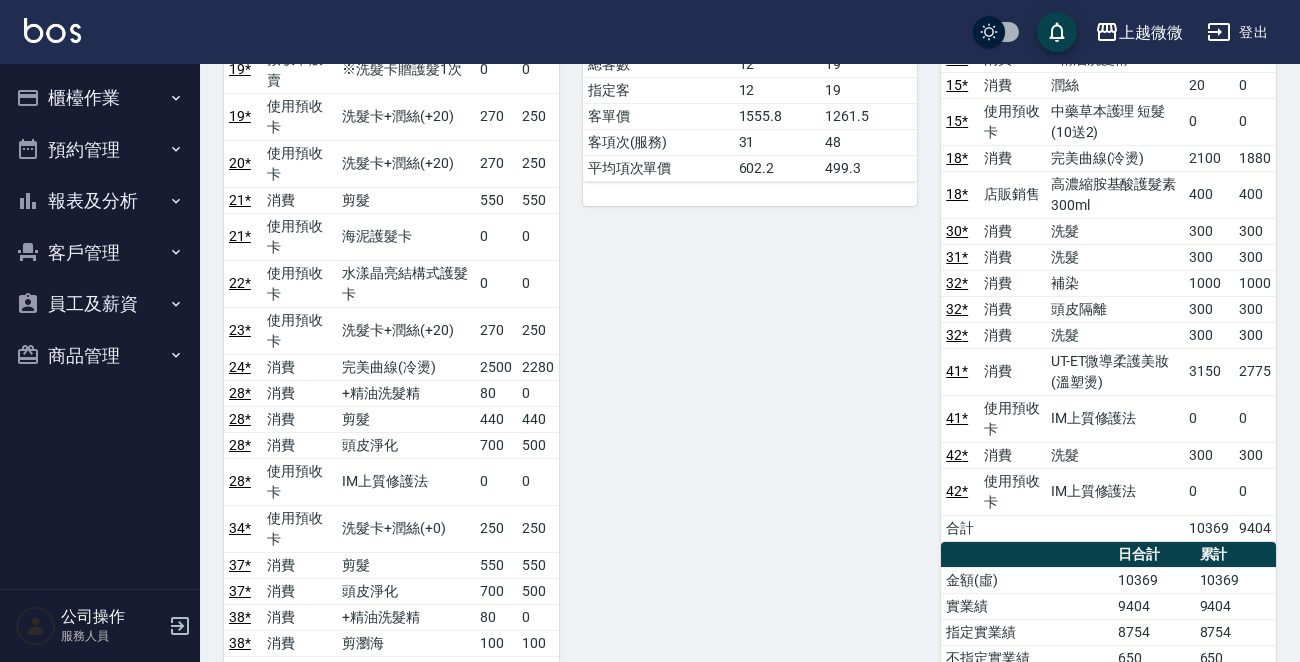 scroll, scrollTop: 1800, scrollLeft: 0, axis: vertical 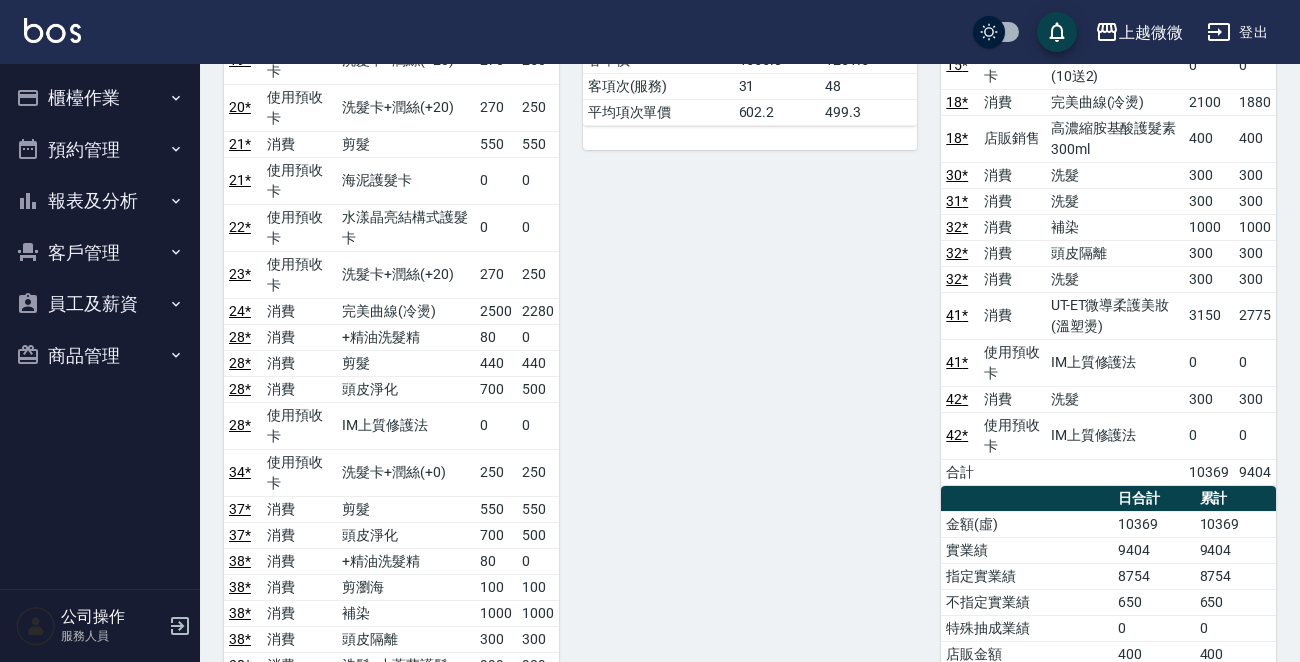 click at bounding box center [52, 30] 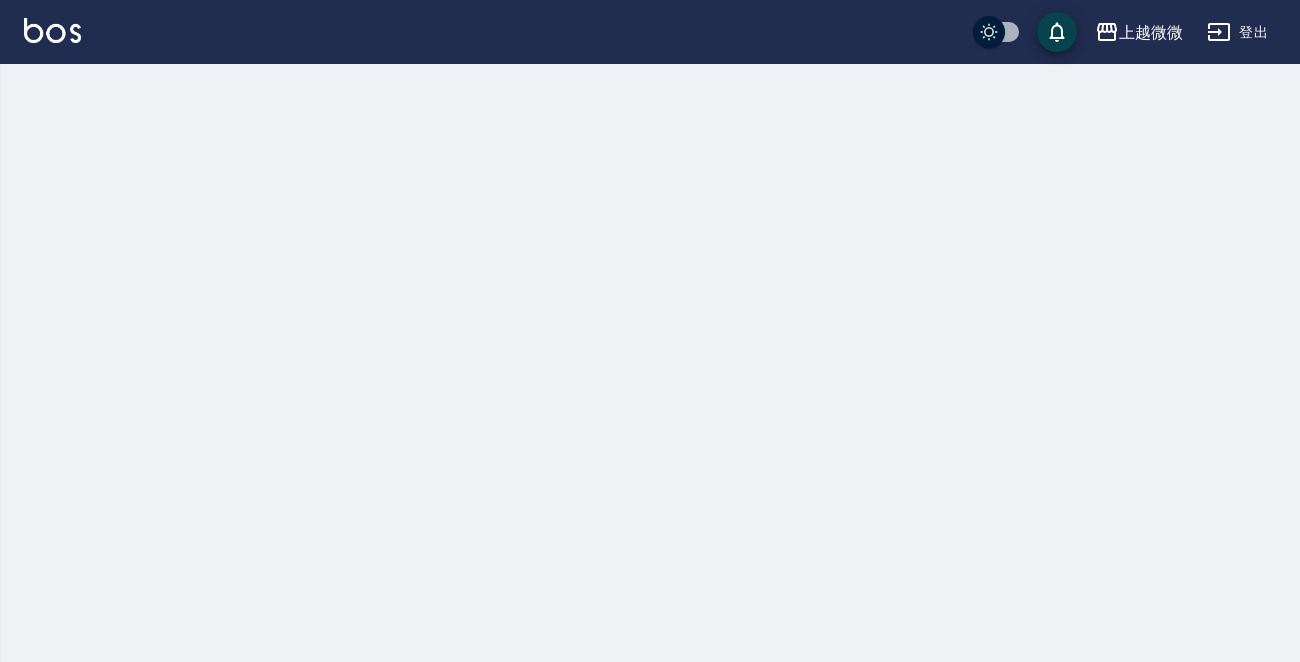 scroll, scrollTop: 0, scrollLeft: 0, axis: both 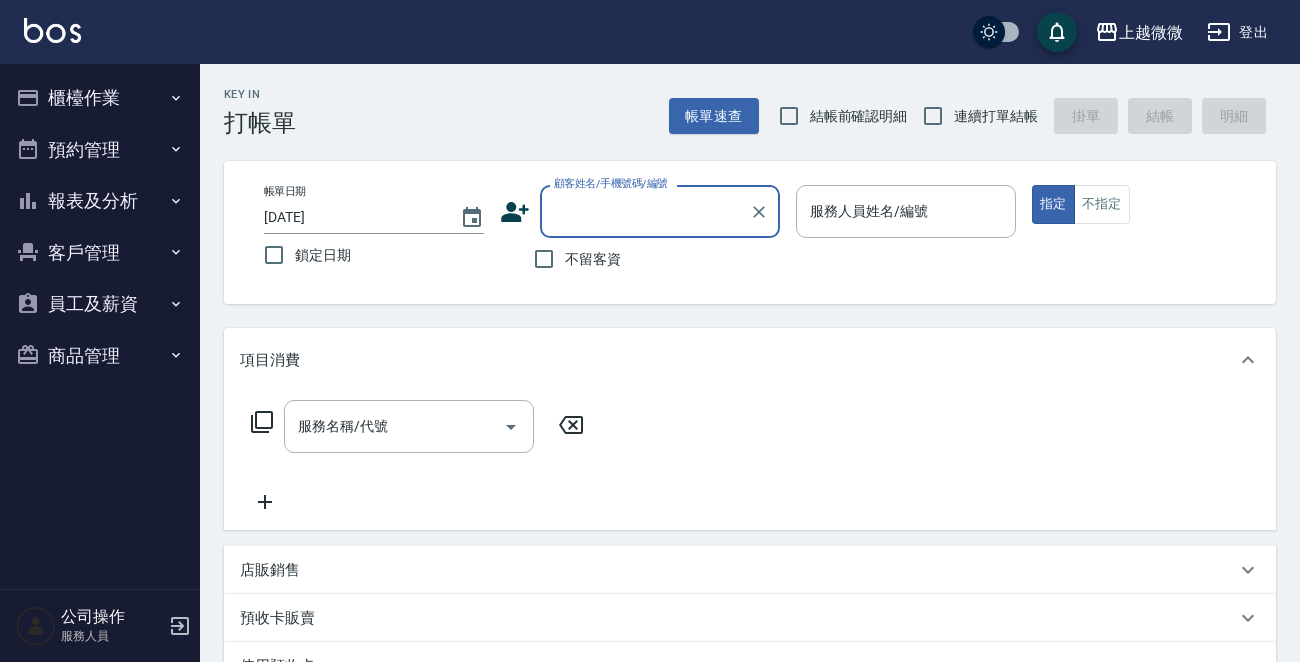 click on "客戶管理" at bounding box center (100, 253) 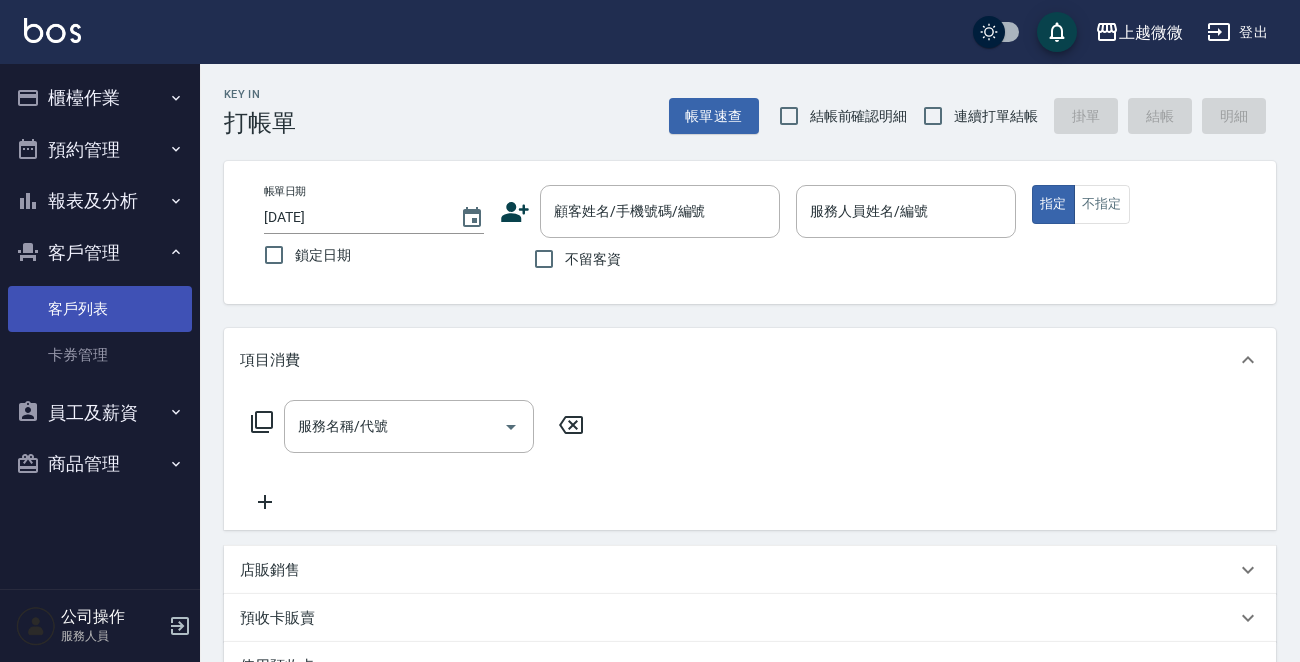 click on "客戶列表" at bounding box center [100, 309] 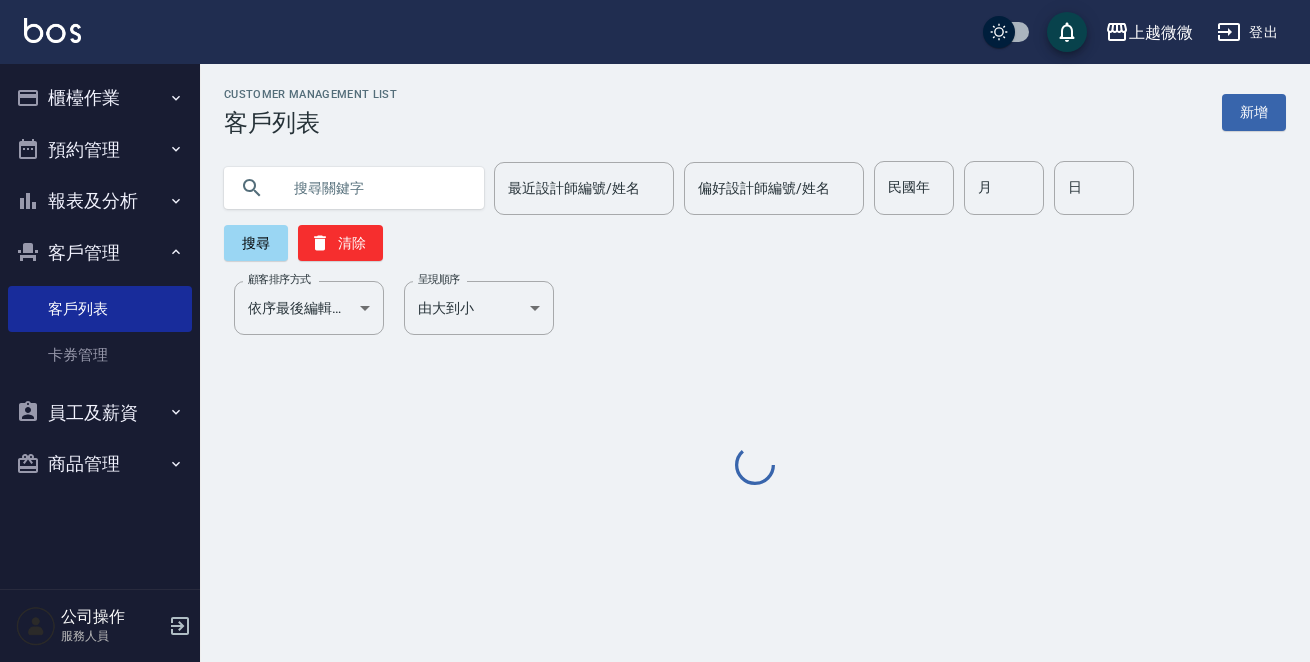 click at bounding box center (374, 188) 